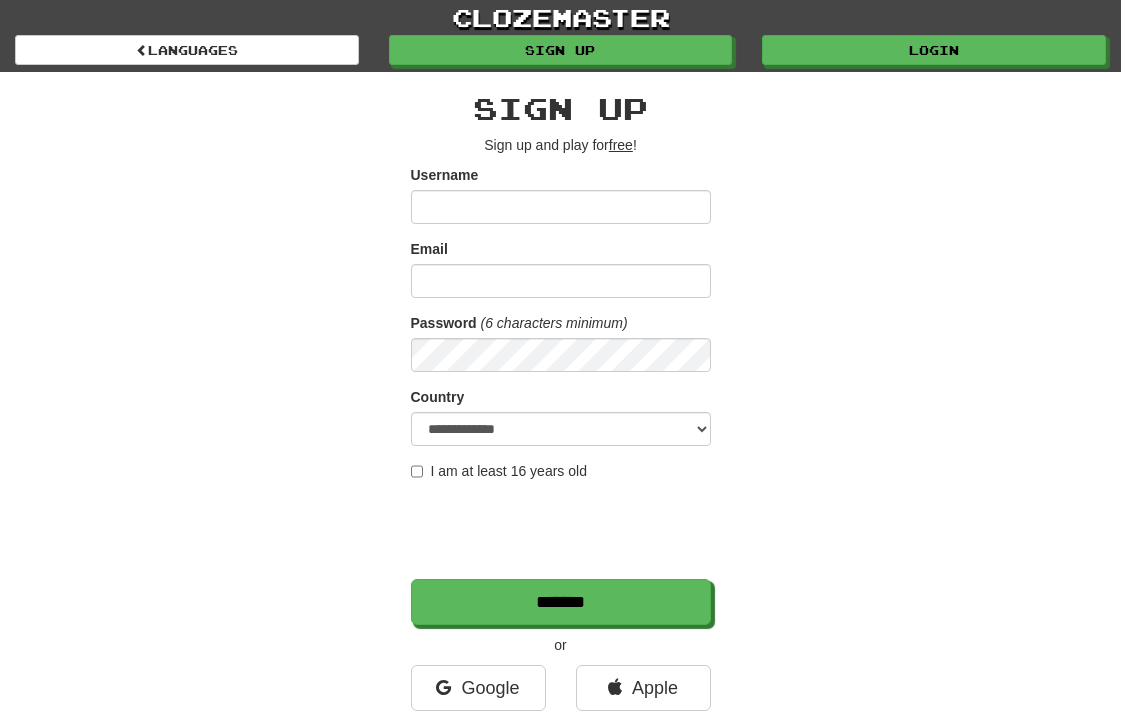 scroll, scrollTop: 0, scrollLeft: 0, axis: both 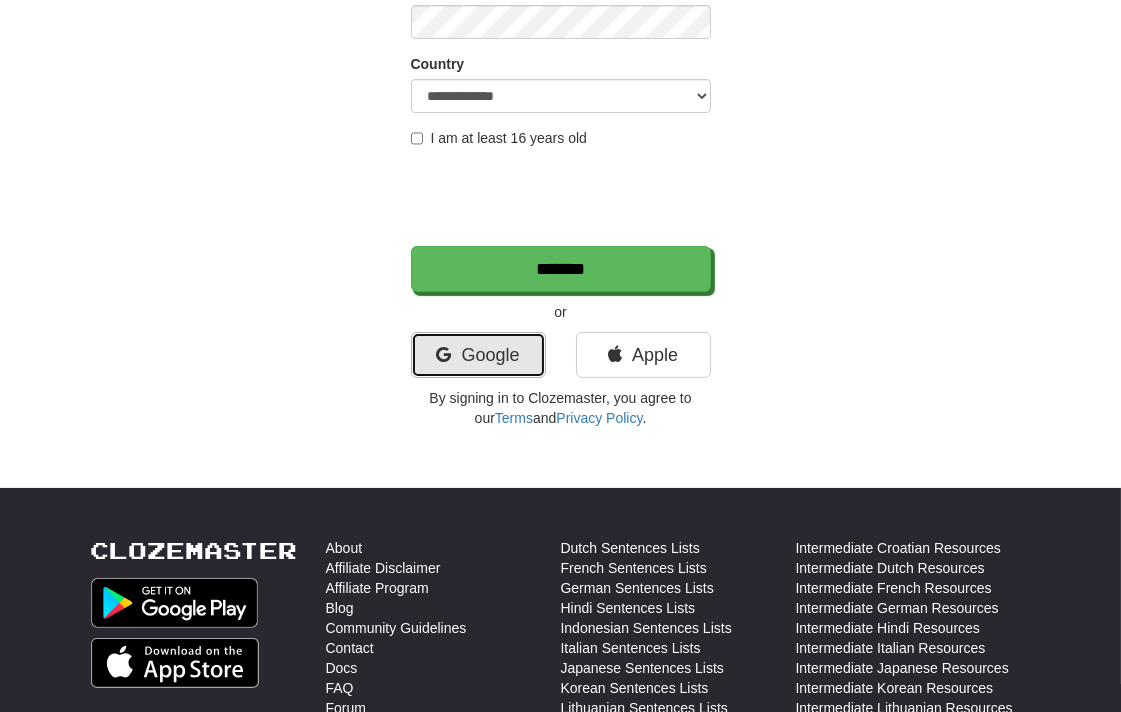 click on "Google" at bounding box center [478, 355] 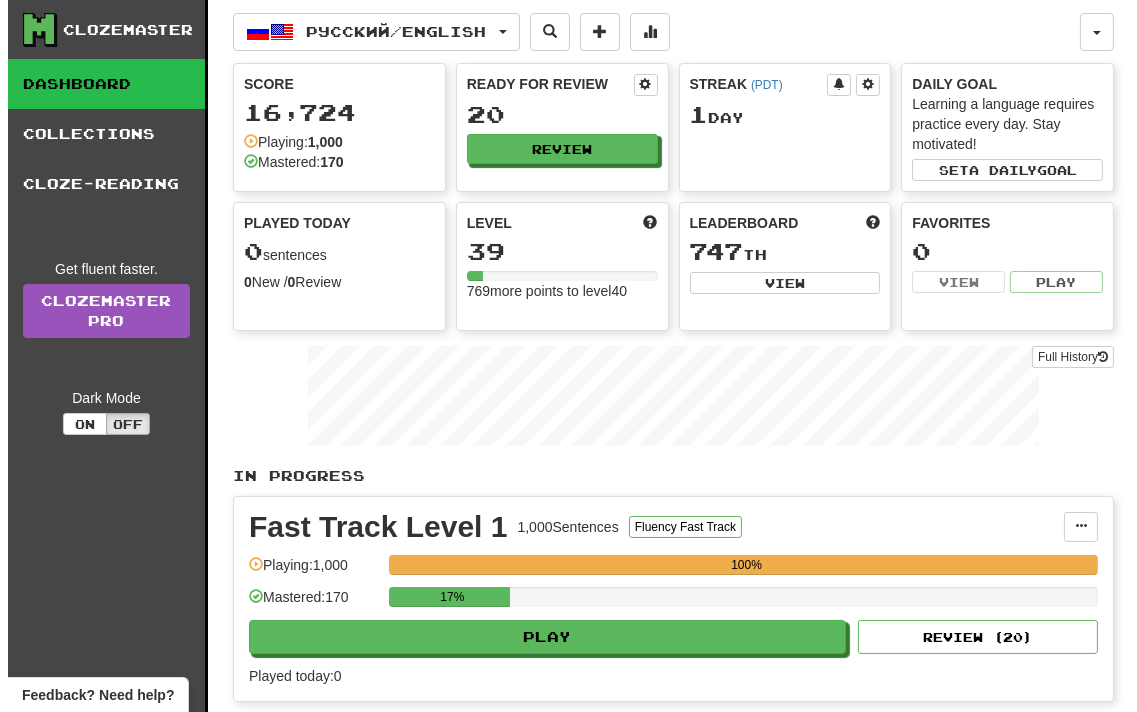 scroll, scrollTop: 444, scrollLeft: 0, axis: vertical 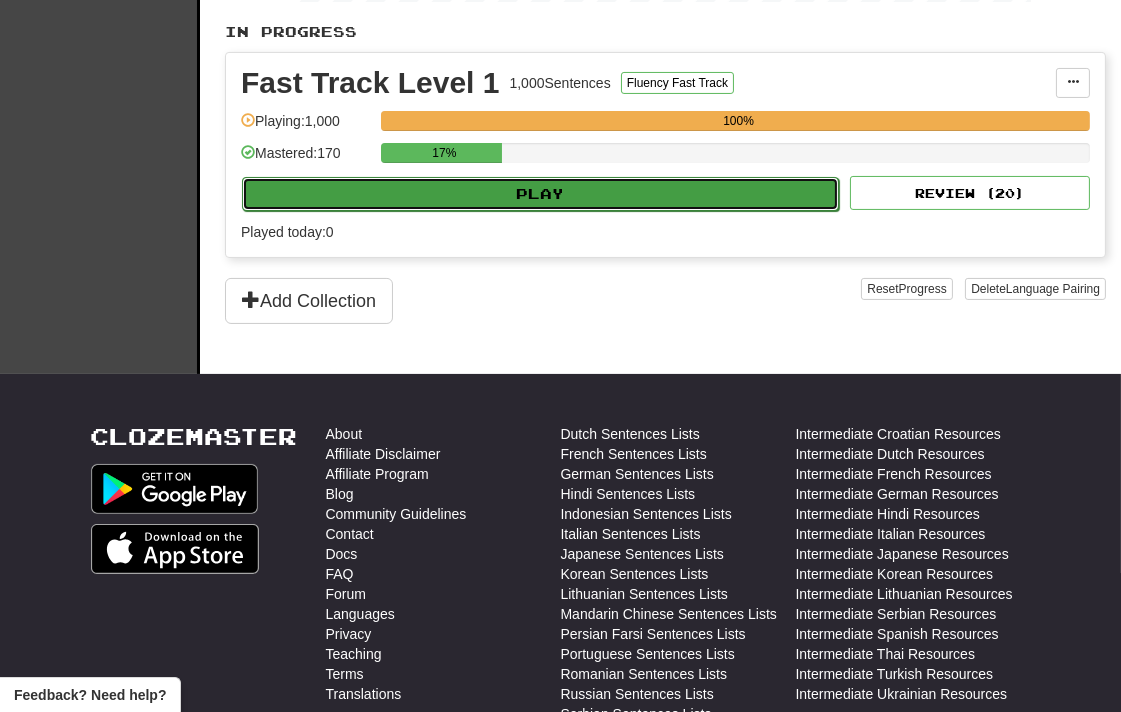 click on "Play" at bounding box center [540, 194] 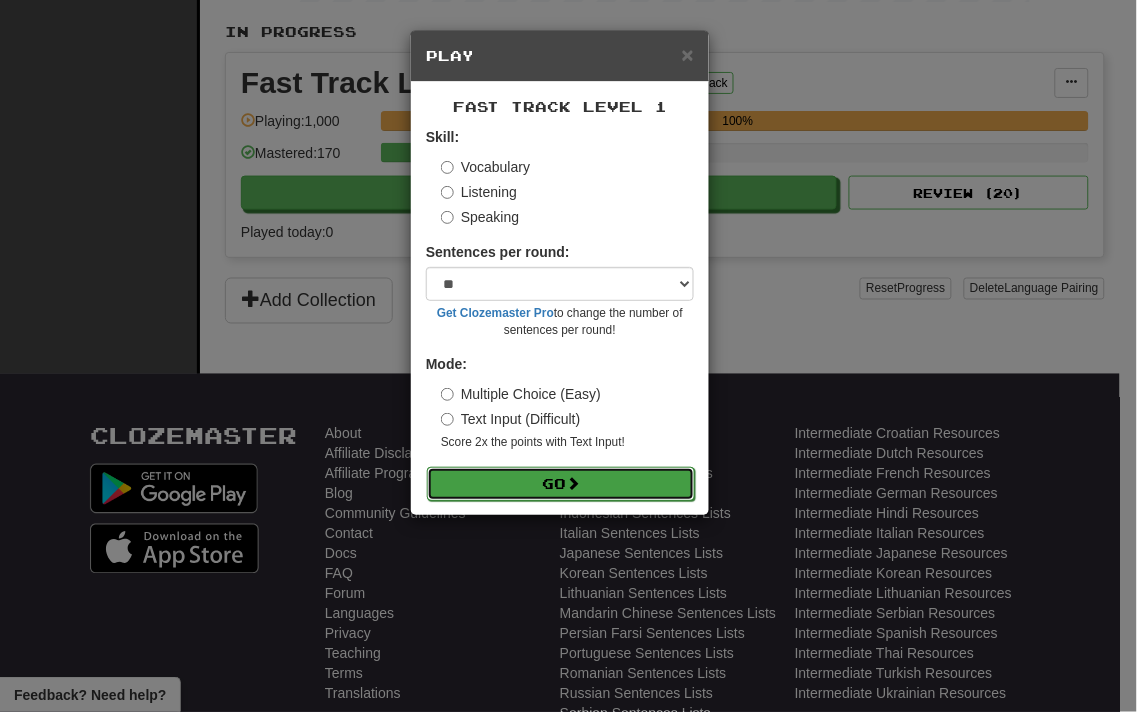 click on "Go" at bounding box center (561, 484) 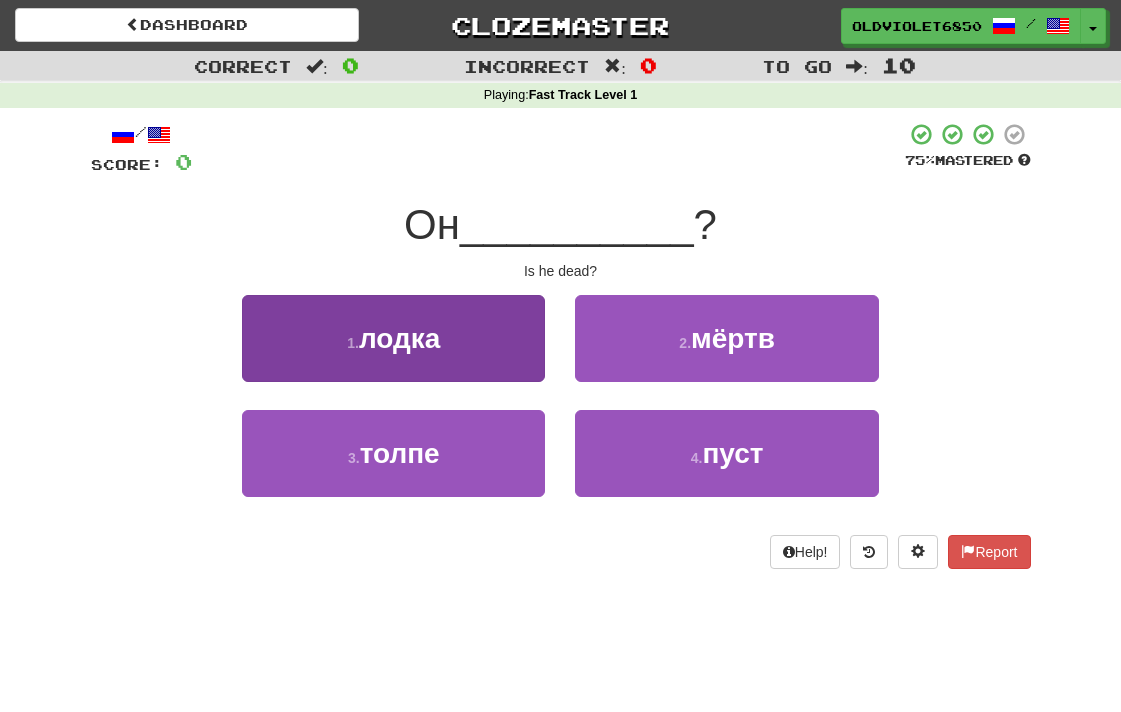 scroll, scrollTop: 0, scrollLeft: 0, axis: both 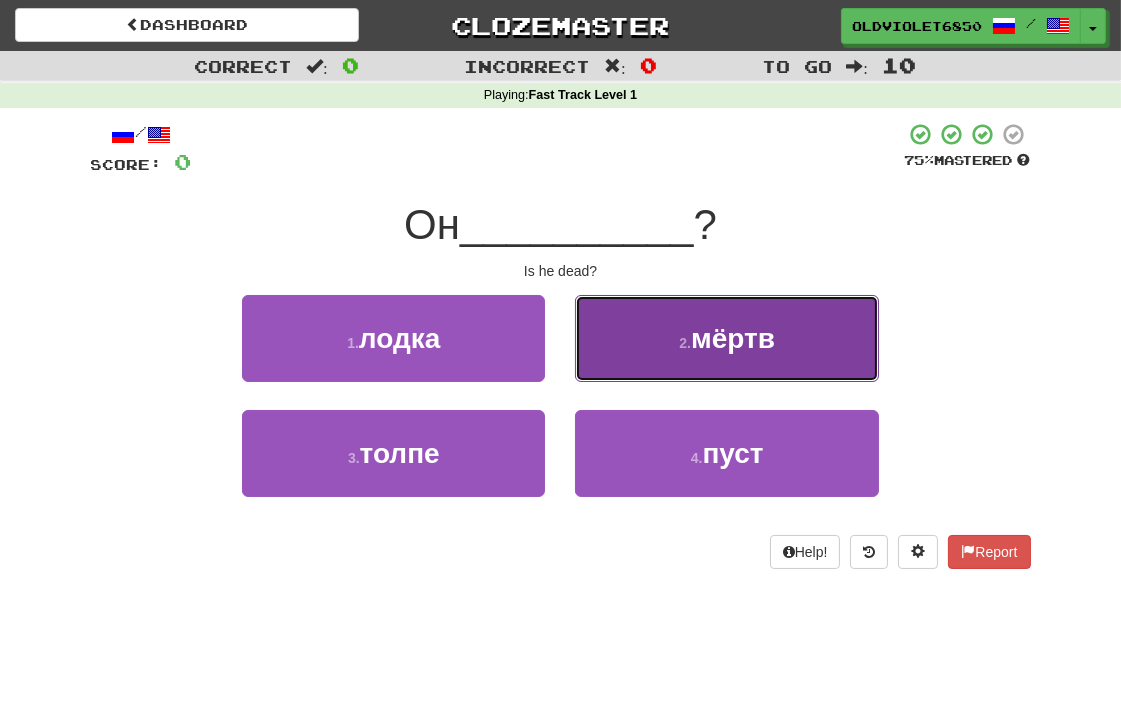 click on "2 .  мёртв" at bounding box center (726, 338) 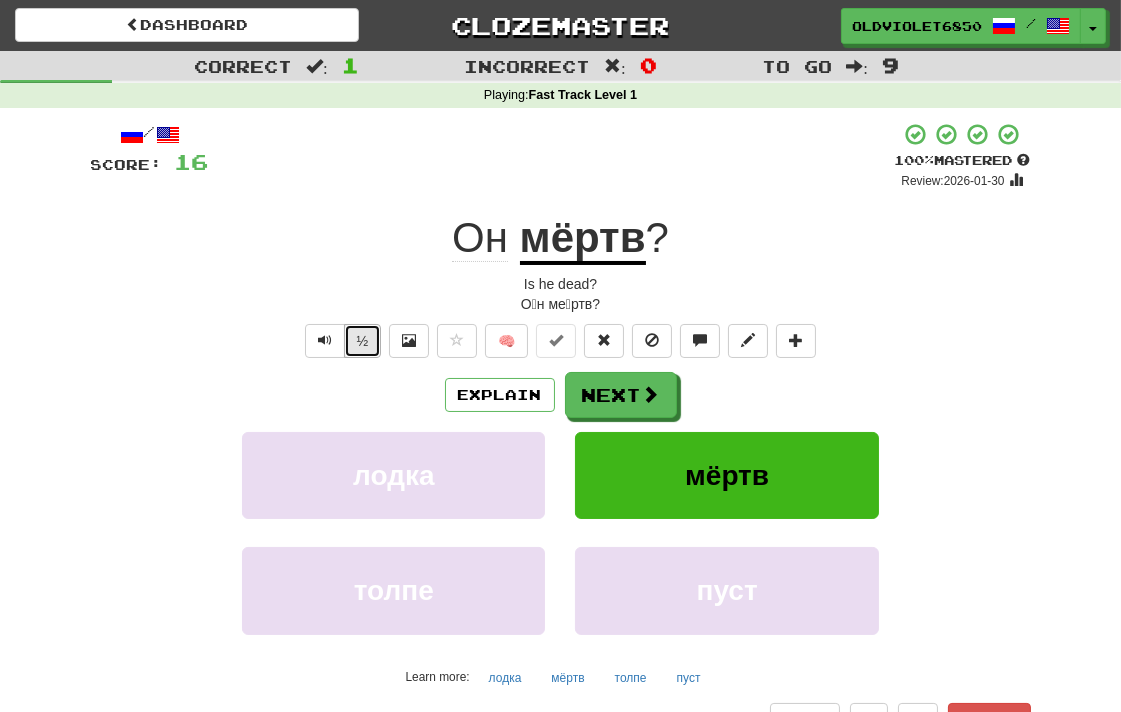 click on "½" at bounding box center (363, 341) 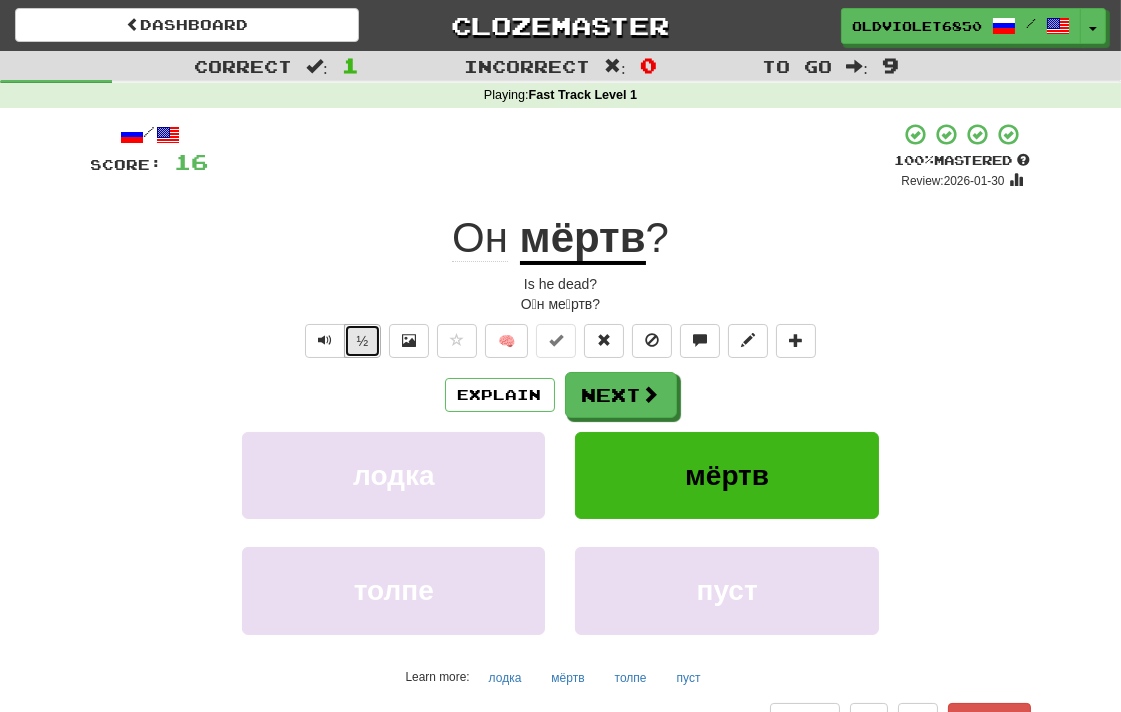 click on "½" at bounding box center [363, 341] 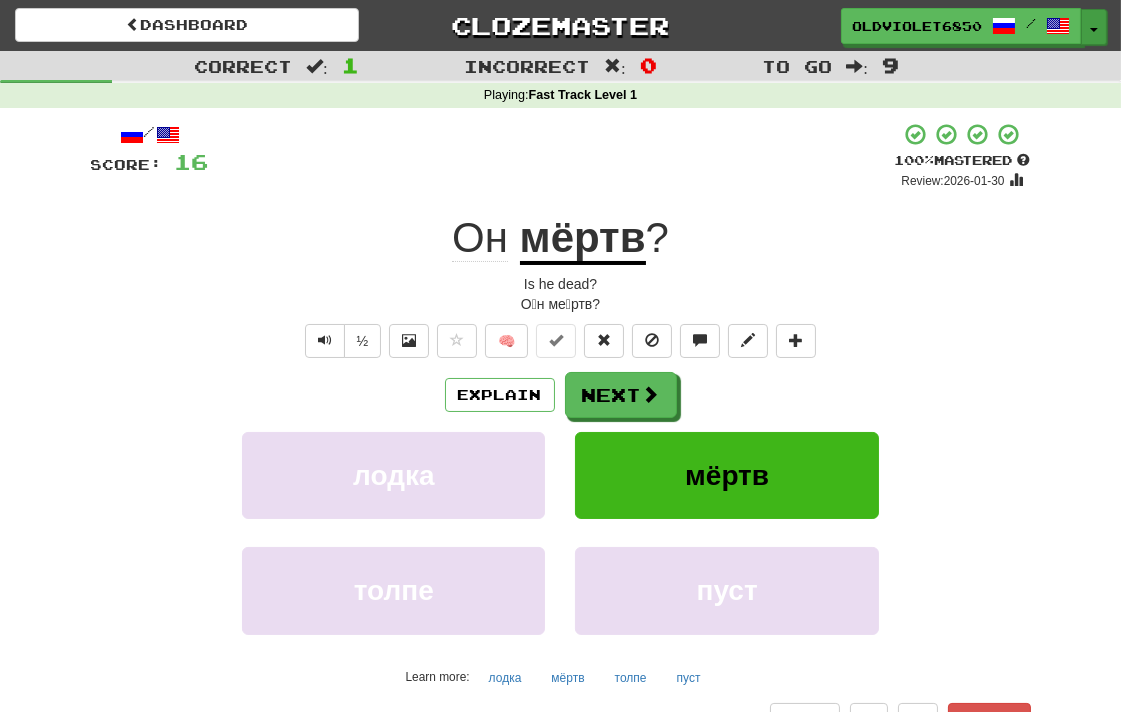 click on "Toggle Dropdown" at bounding box center (1094, 27) 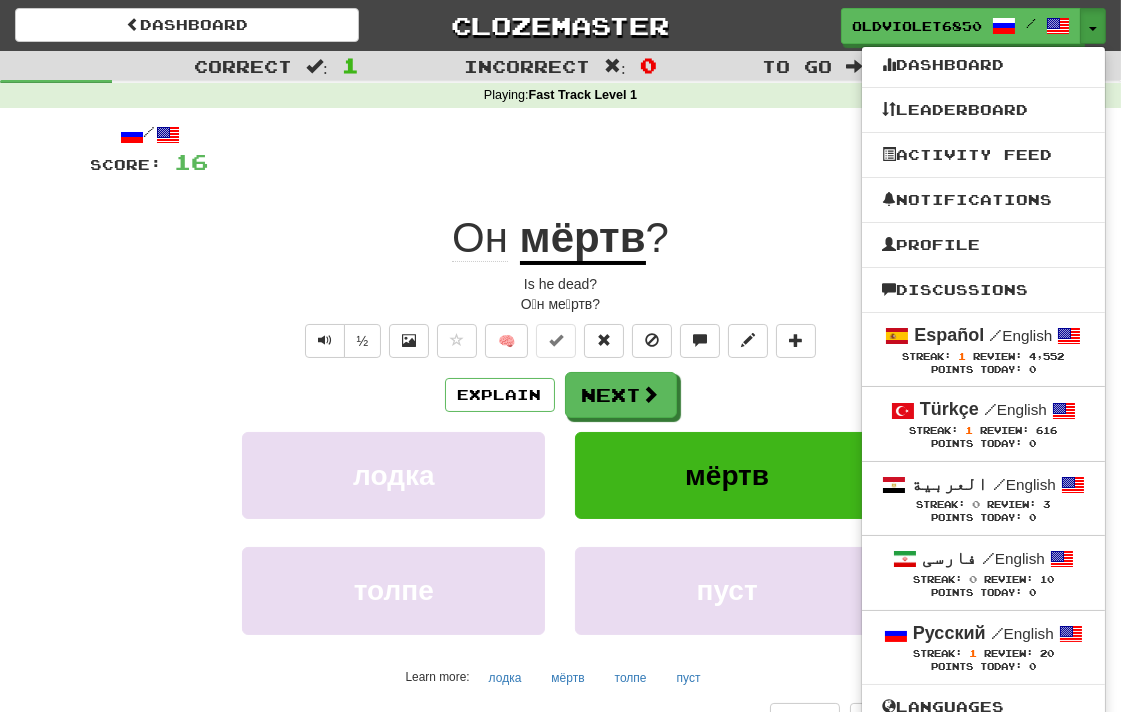 click on "/  Score:   16 + 16 100 %  Mastered Review:  2026-01-30 Он   мёртв ? Is he dead? О́н ме́ртв? ½ 🧠 Explain Next лодка мёртв толпе пуст Learn more: лодка мёртв толпе пуст  Help!  Report" at bounding box center (561, 429) 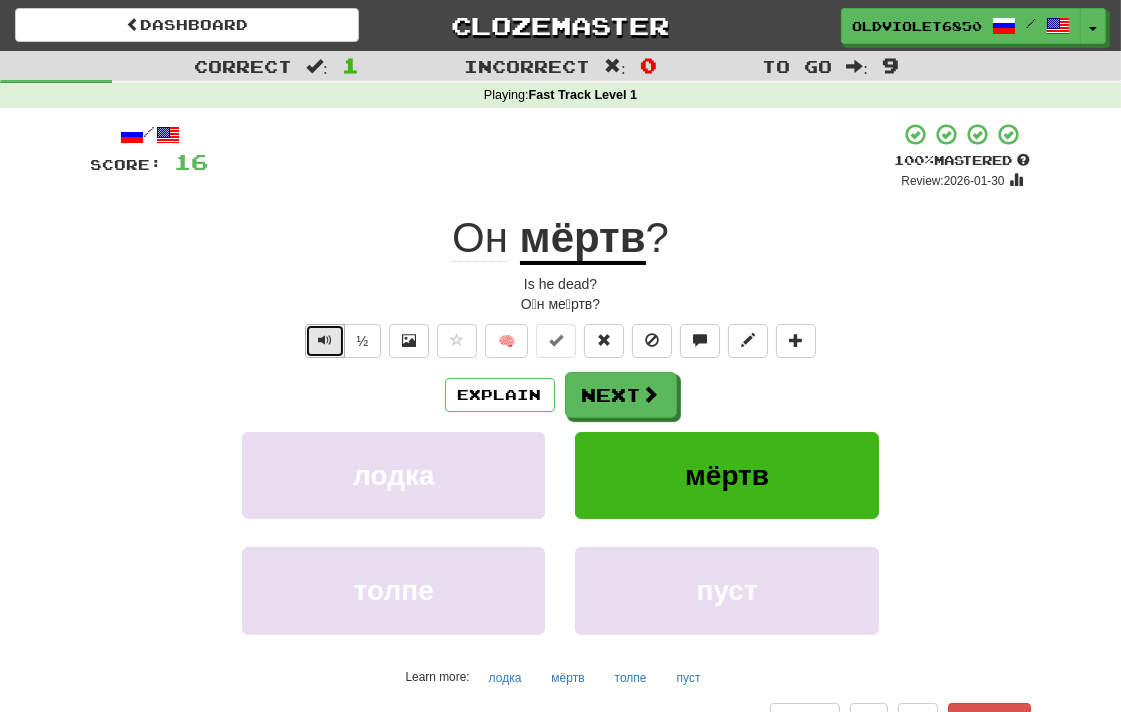 click at bounding box center [325, 340] 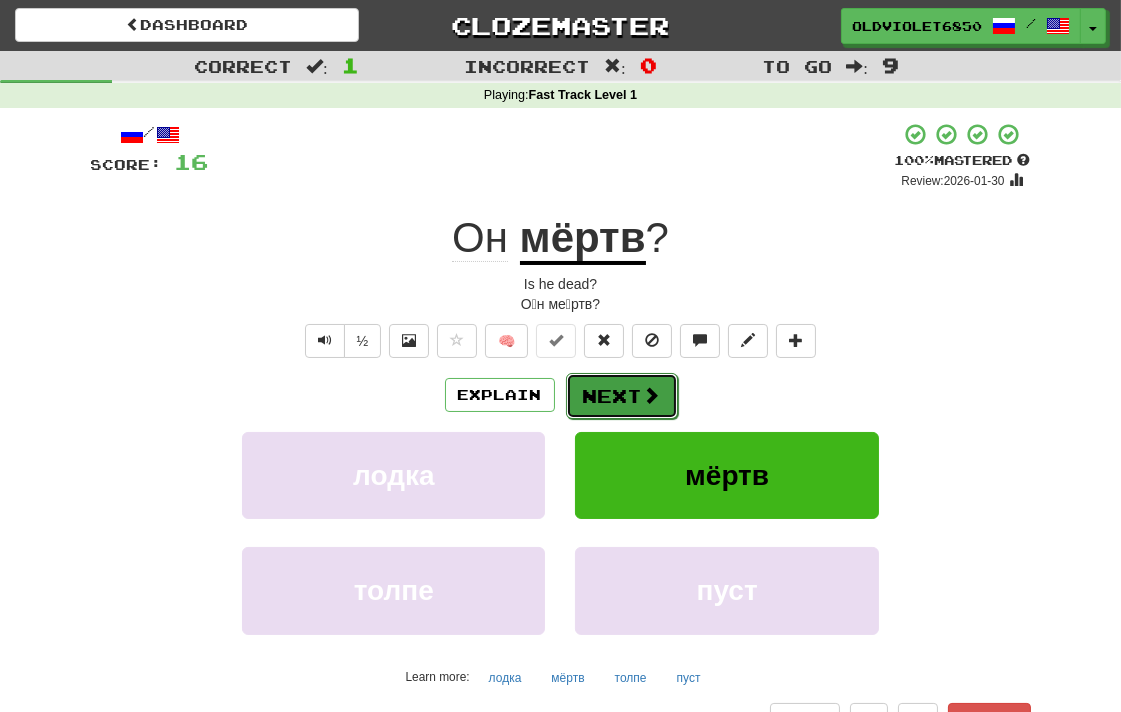 click on "Next" at bounding box center (622, 396) 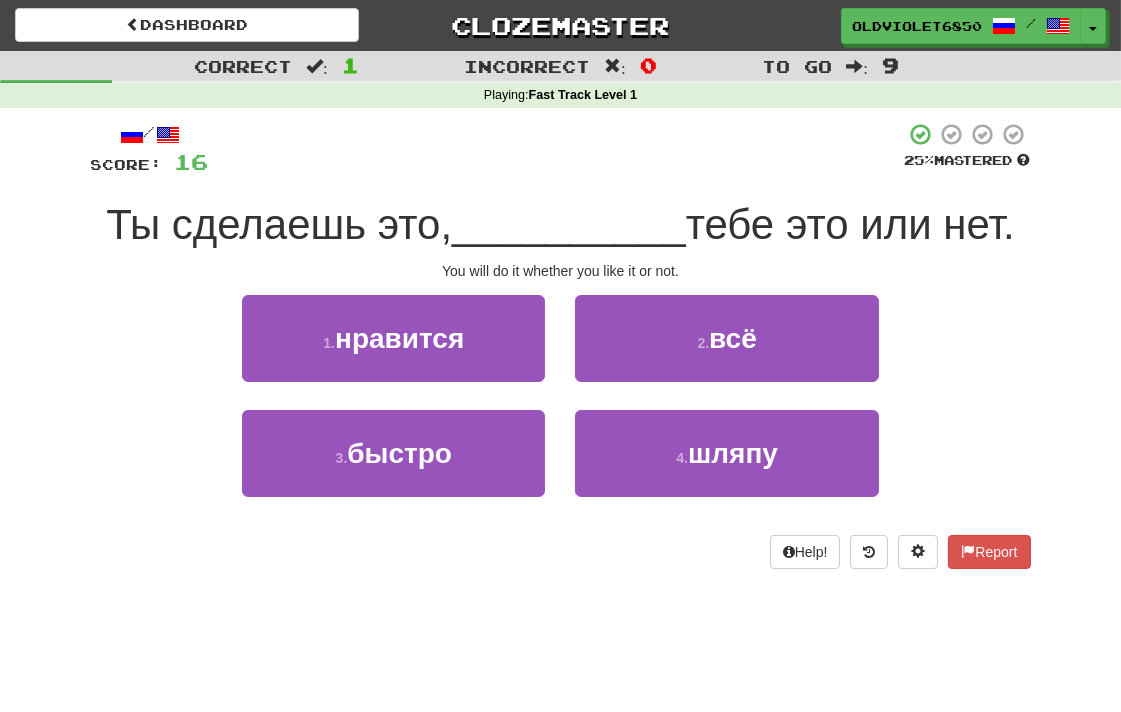 click on "3 .  быстро 4 .  шляпу" at bounding box center (561, 467) 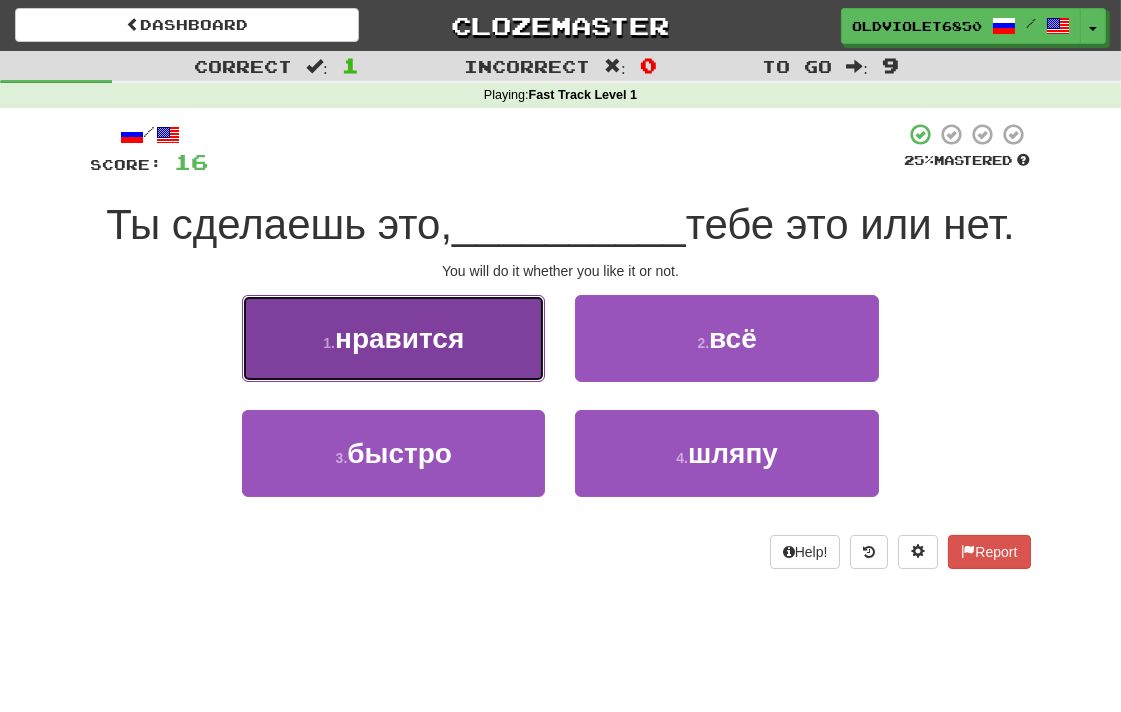 click on "1 .  нравится" at bounding box center (393, 338) 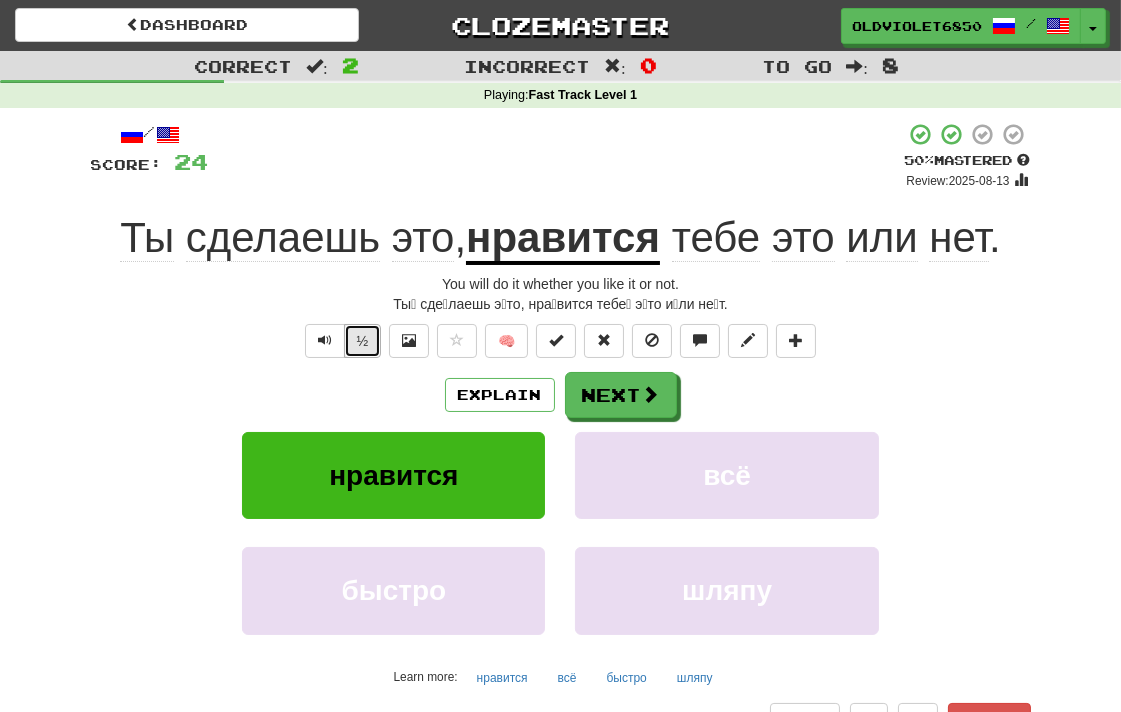 click on "½" at bounding box center (363, 341) 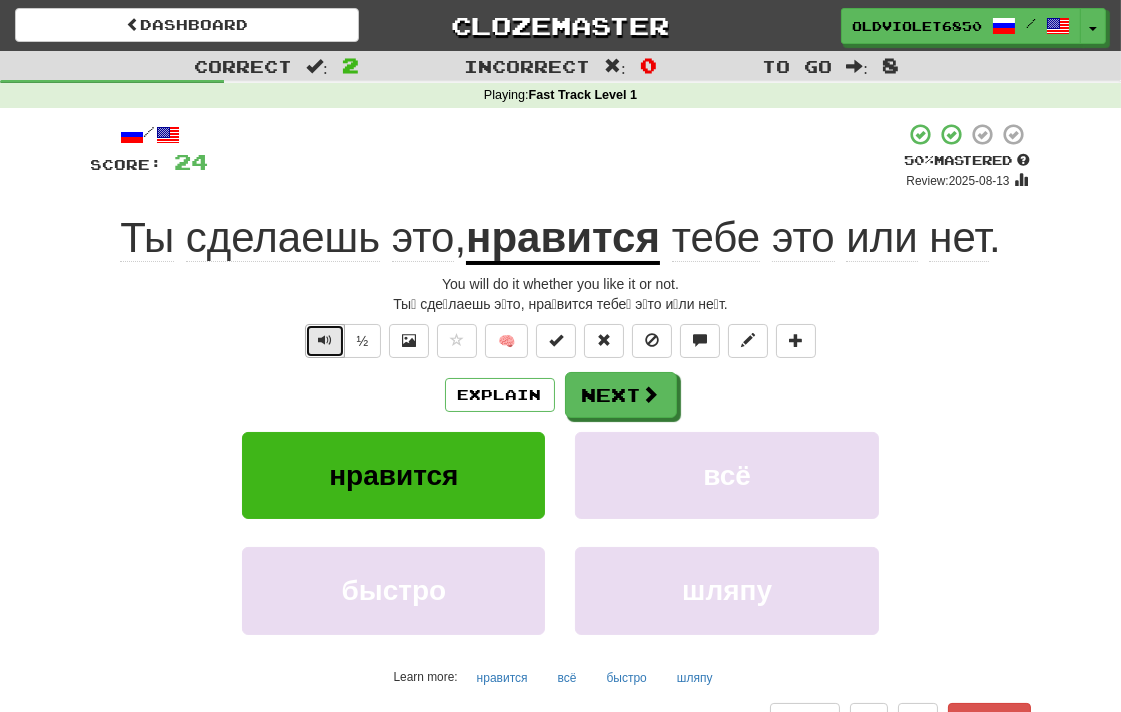 click at bounding box center (325, 340) 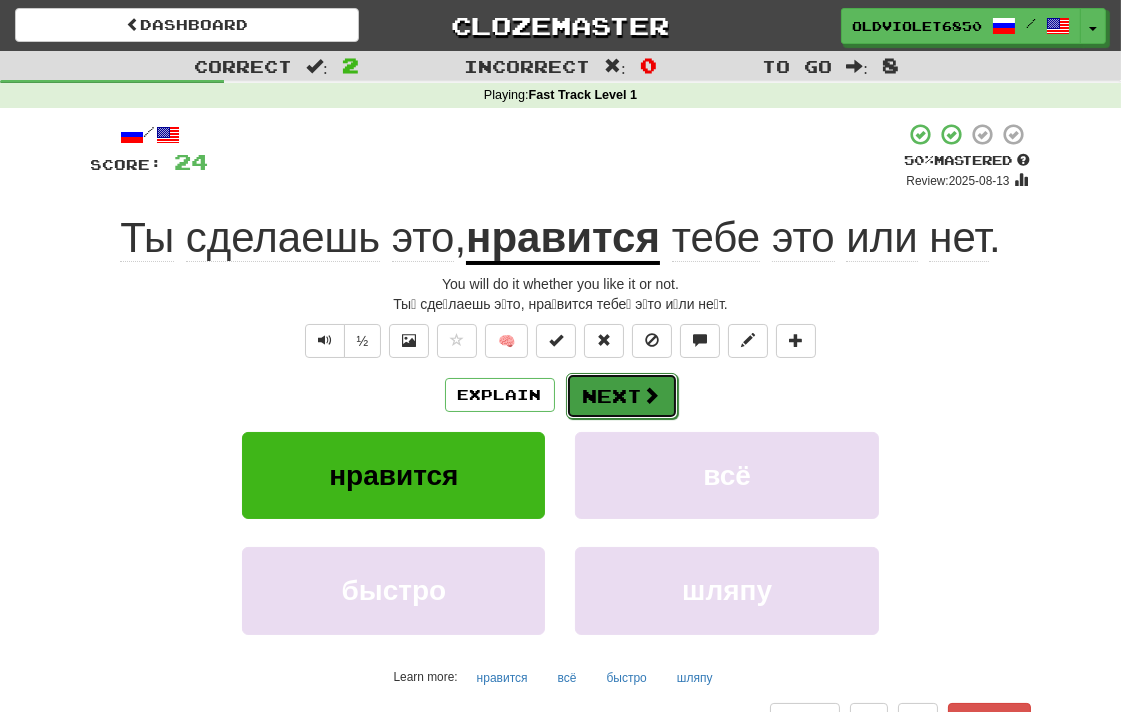 click at bounding box center [652, 395] 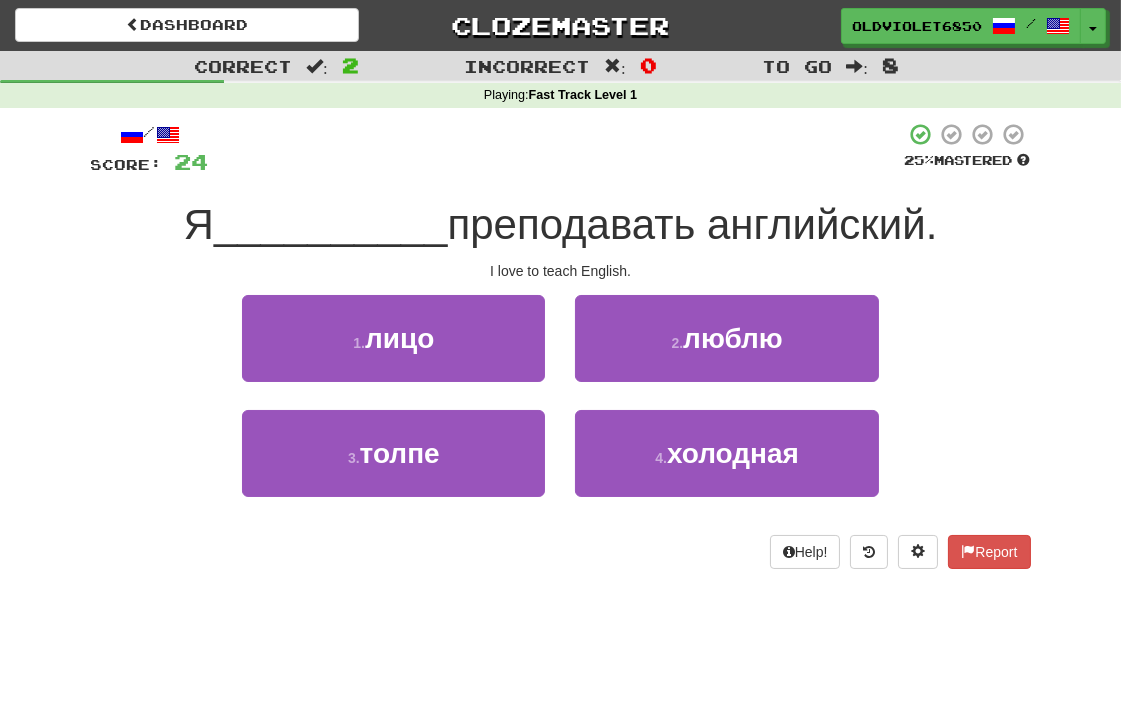 click on "1 .  лицо 2 .  люблю" at bounding box center (561, 352) 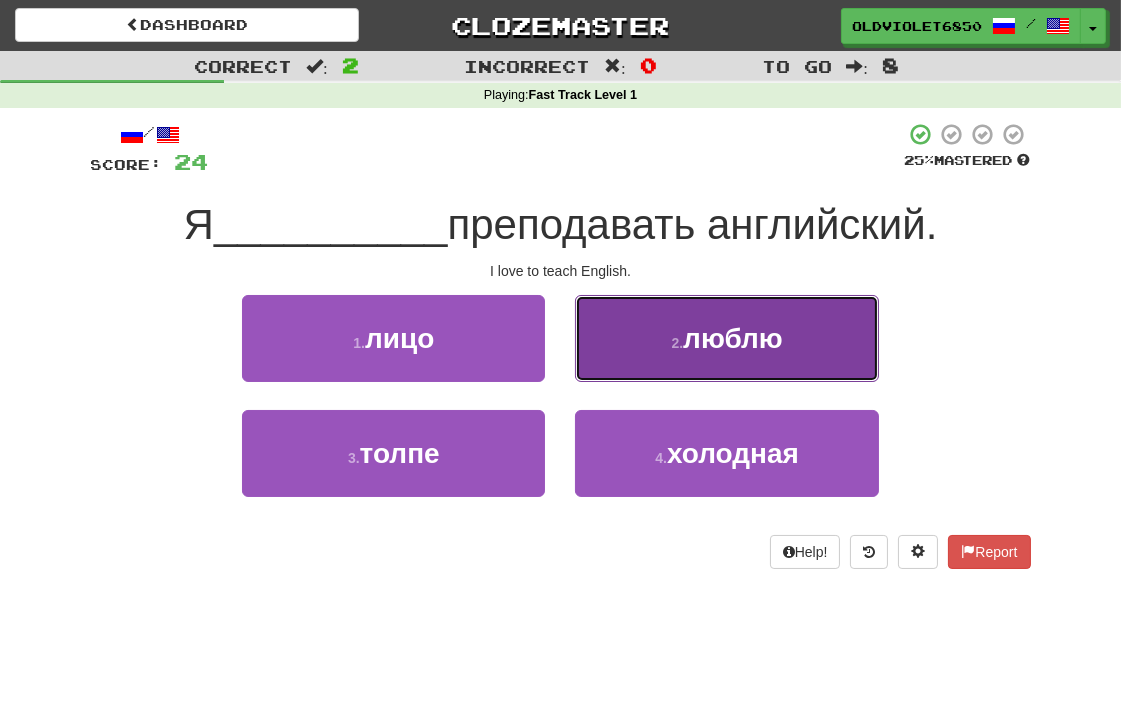 click on "люблю" at bounding box center (733, 338) 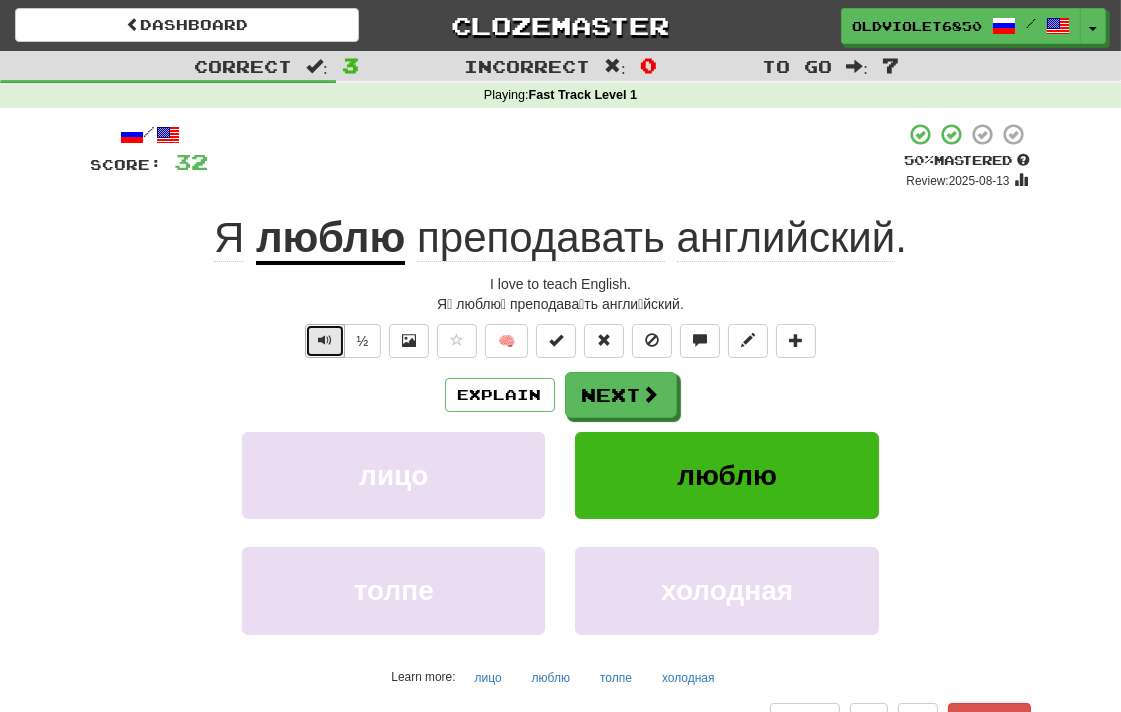 click at bounding box center [325, 341] 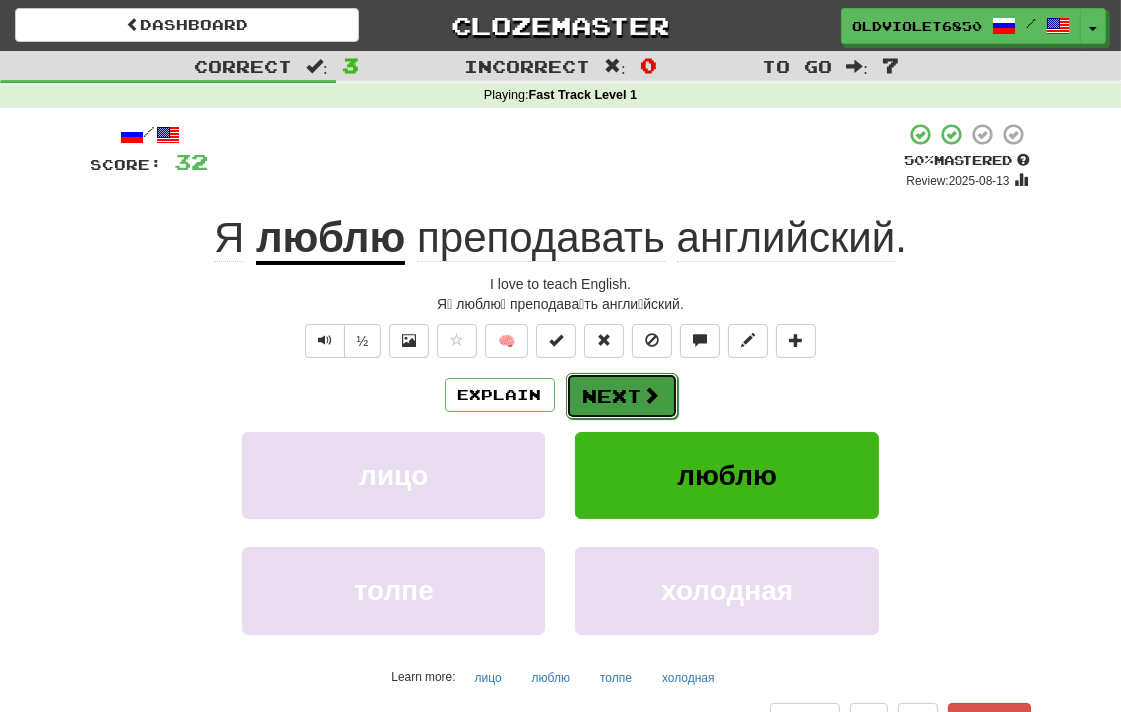 click on "Next" at bounding box center (622, 396) 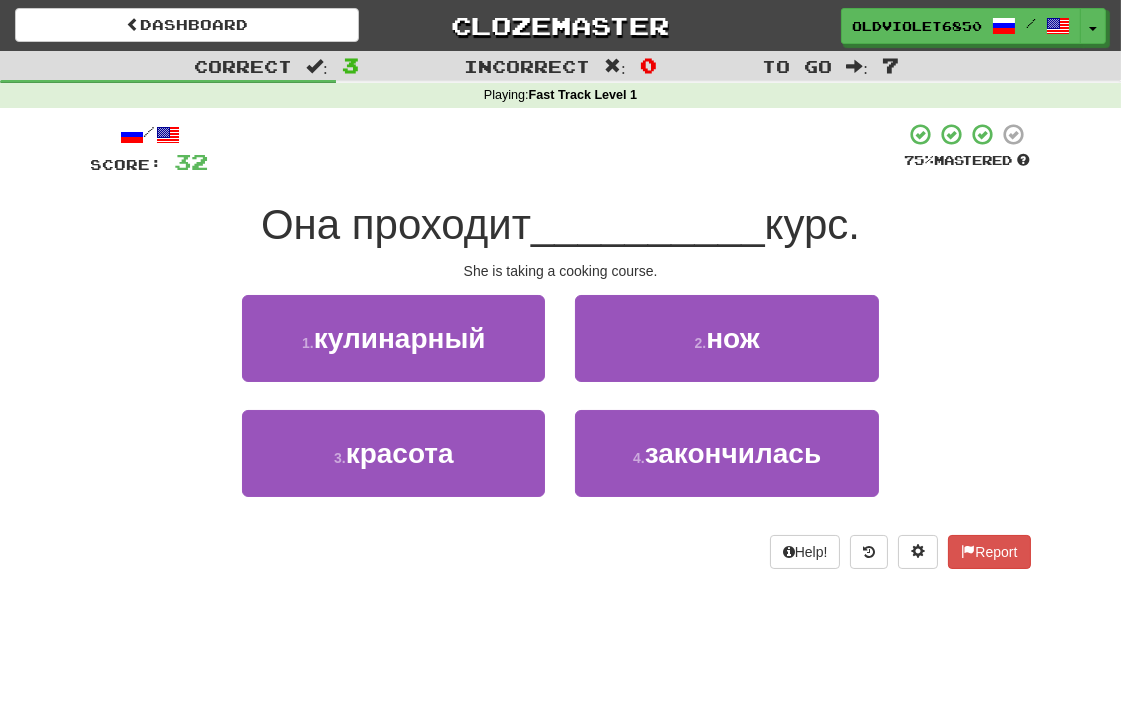 click on "1 .  кулинарный 2 .  нож" at bounding box center (561, 352) 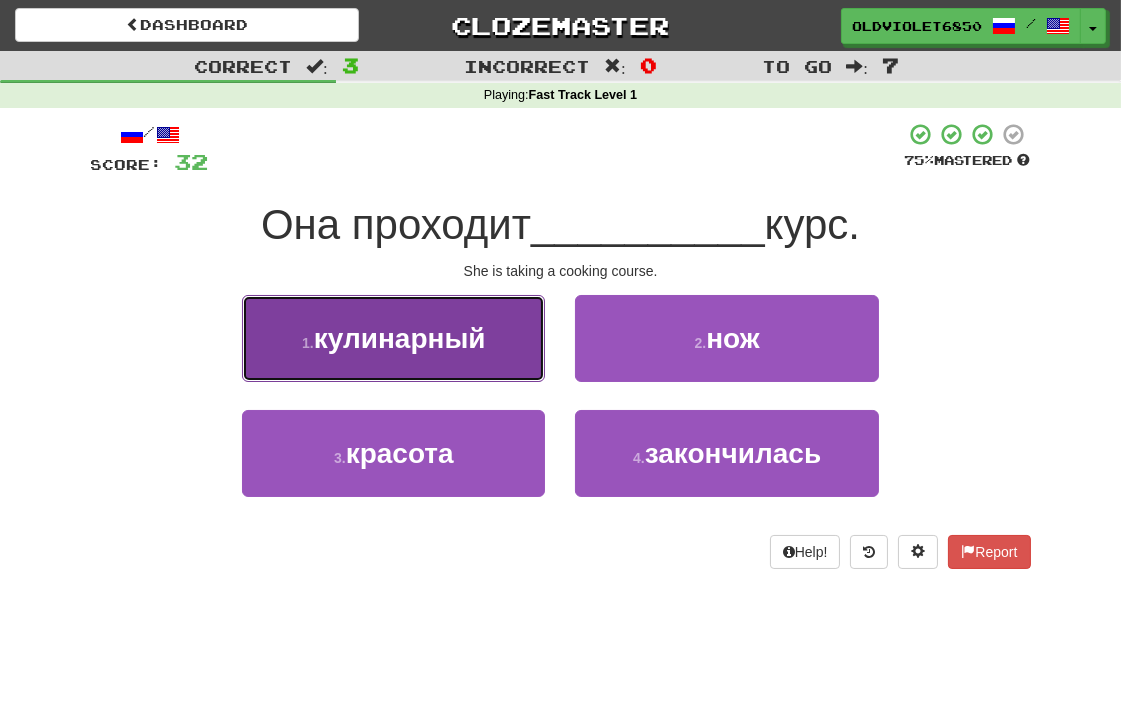 click on "кулинарный" at bounding box center (400, 338) 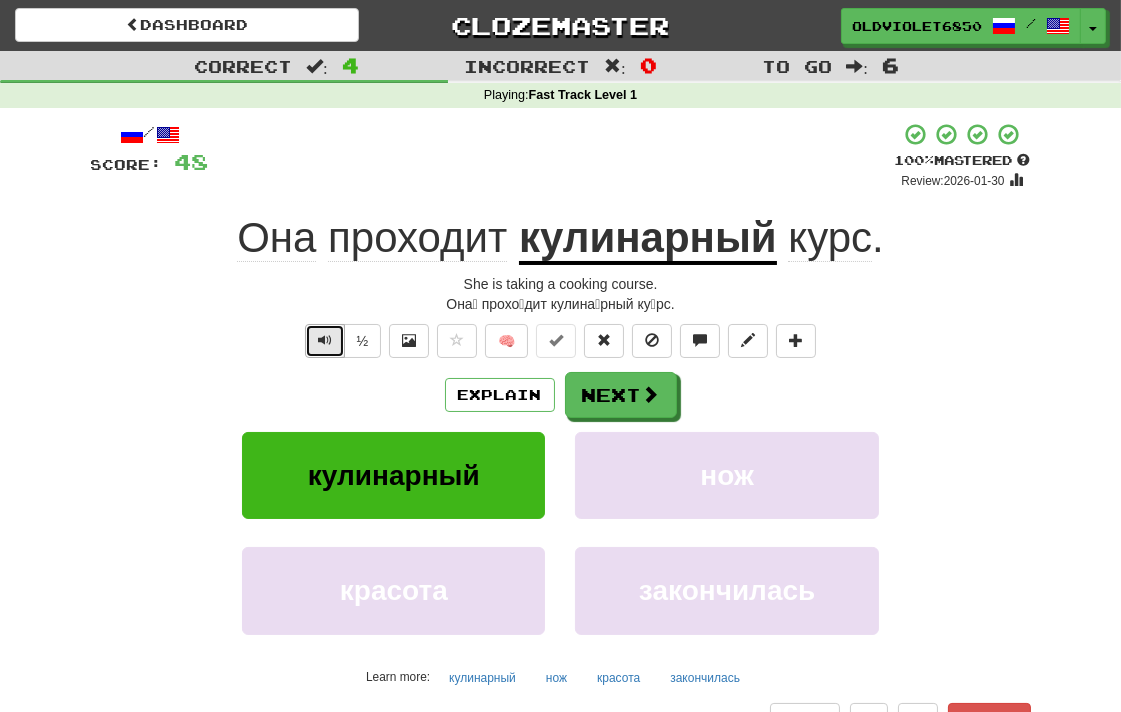 click at bounding box center (325, 340) 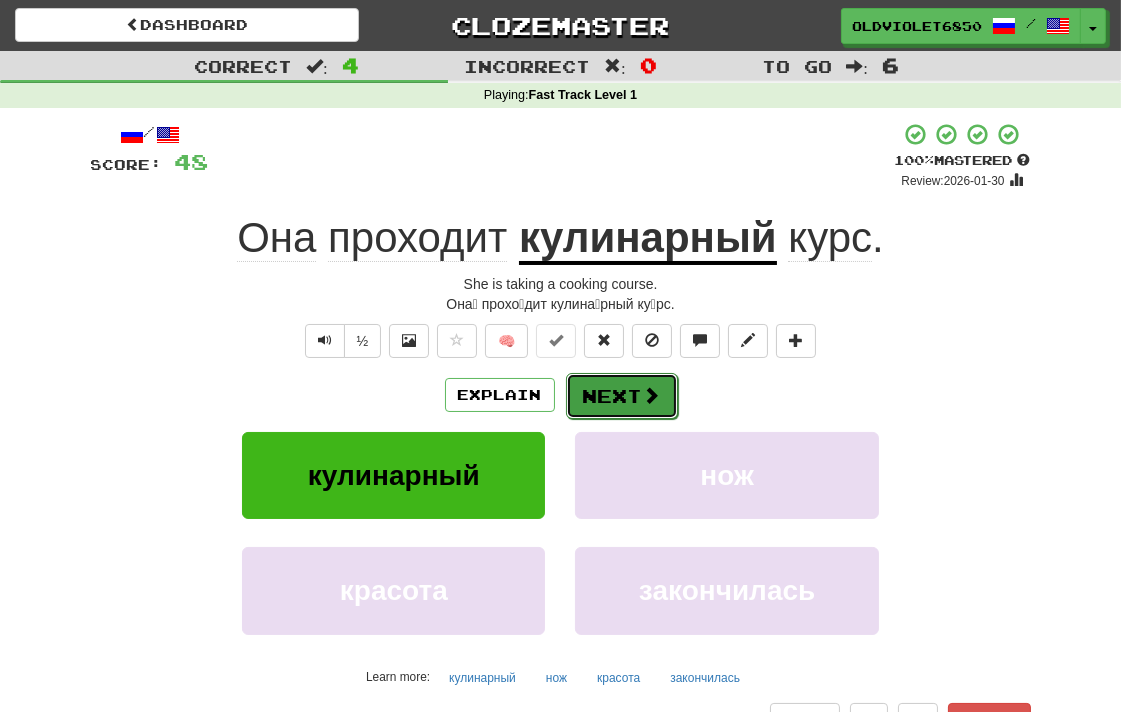 click on "Next" at bounding box center [622, 396] 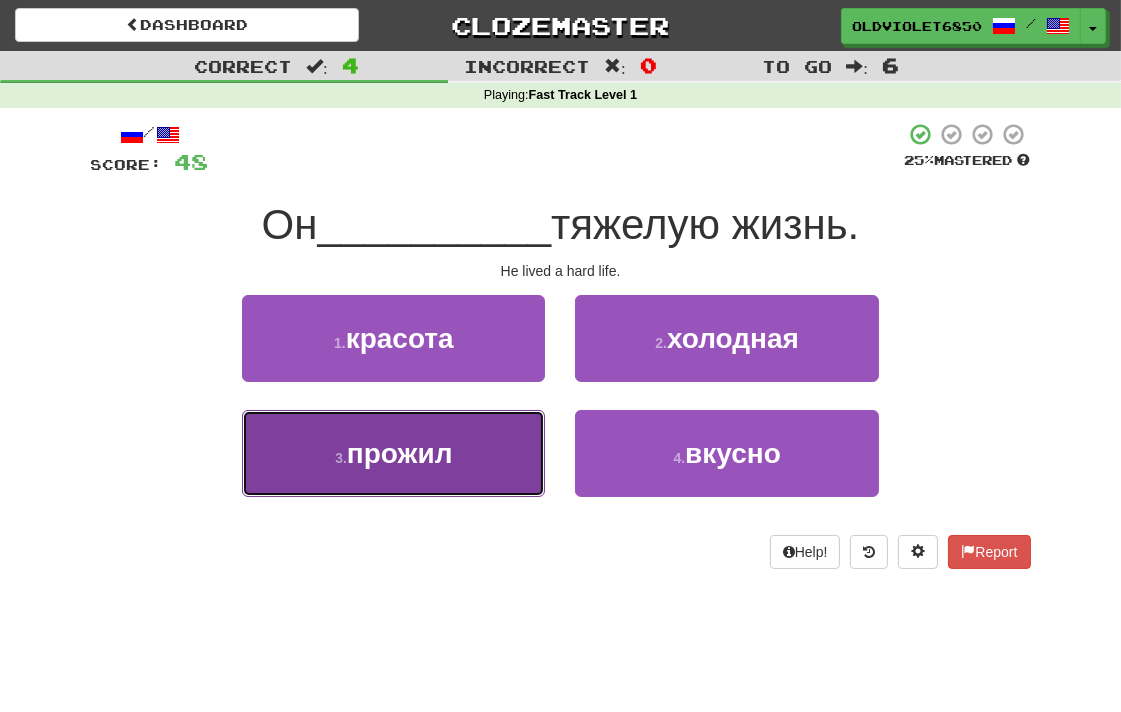 click on "прожил" at bounding box center [400, 453] 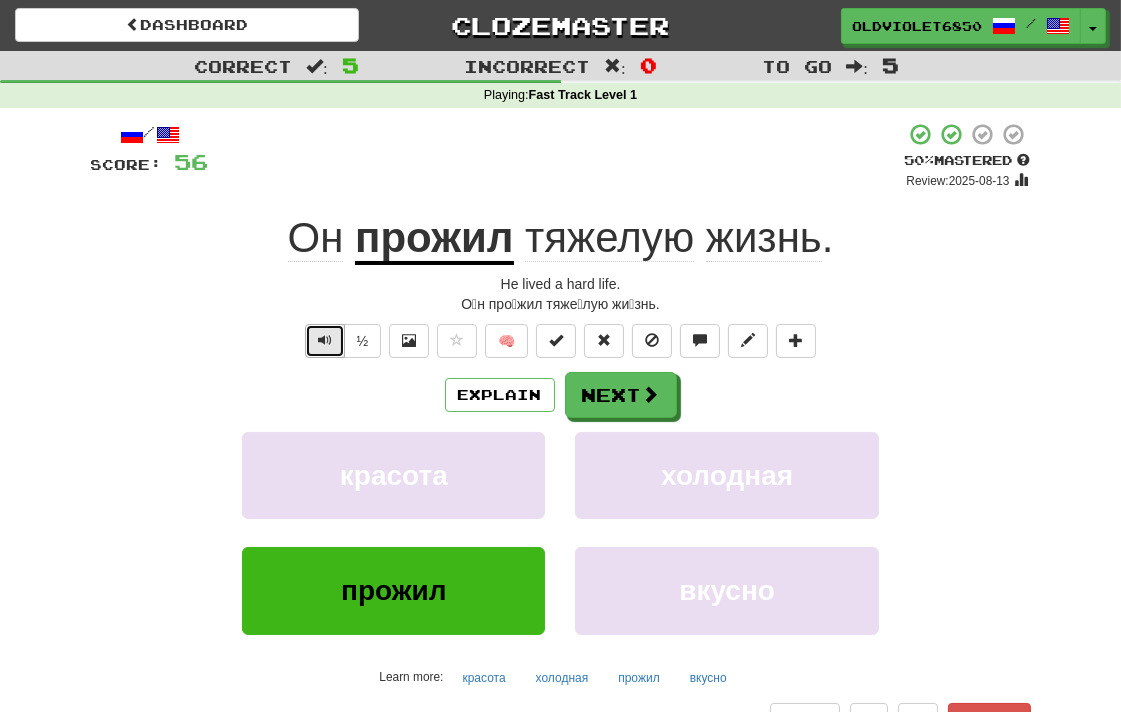 click at bounding box center [325, 341] 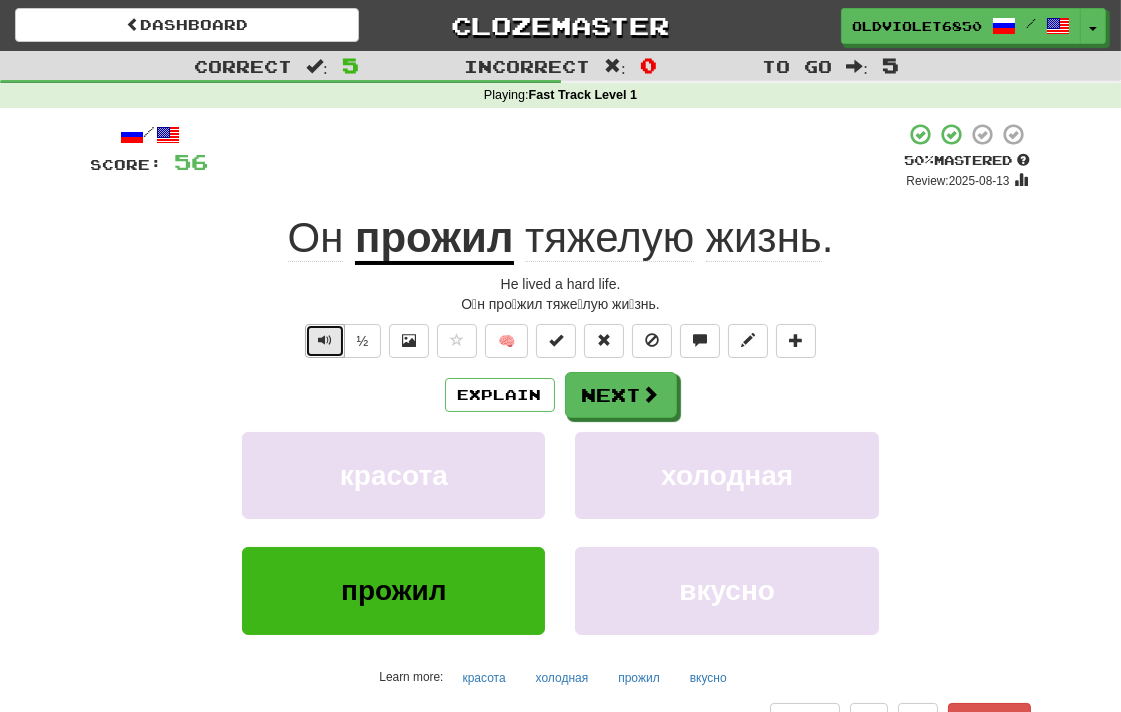 click at bounding box center [325, 341] 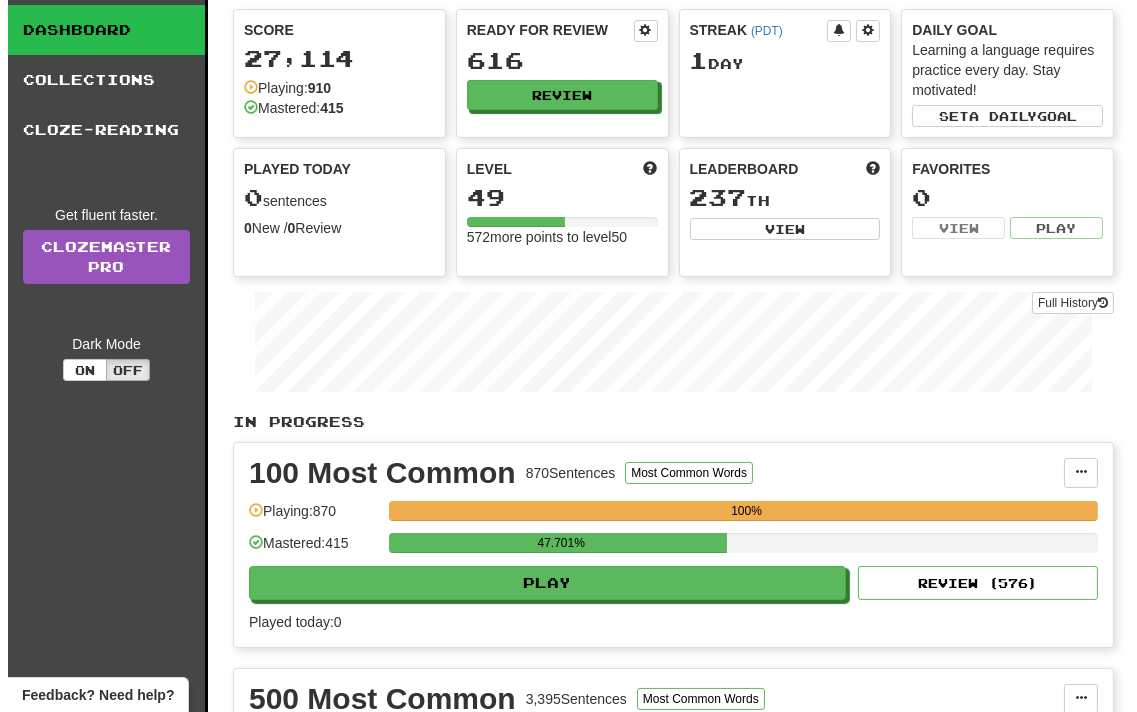 scroll, scrollTop: 111, scrollLeft: 0, axis: vertical 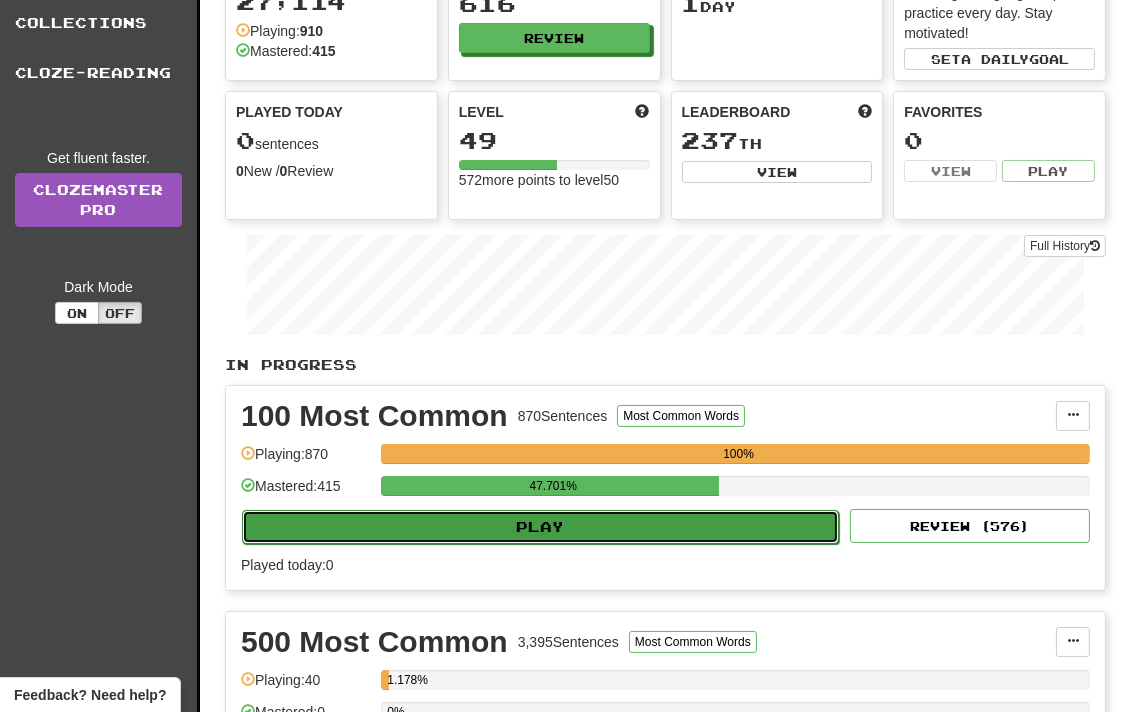 click on "Play" at bounding box center [540, 527] 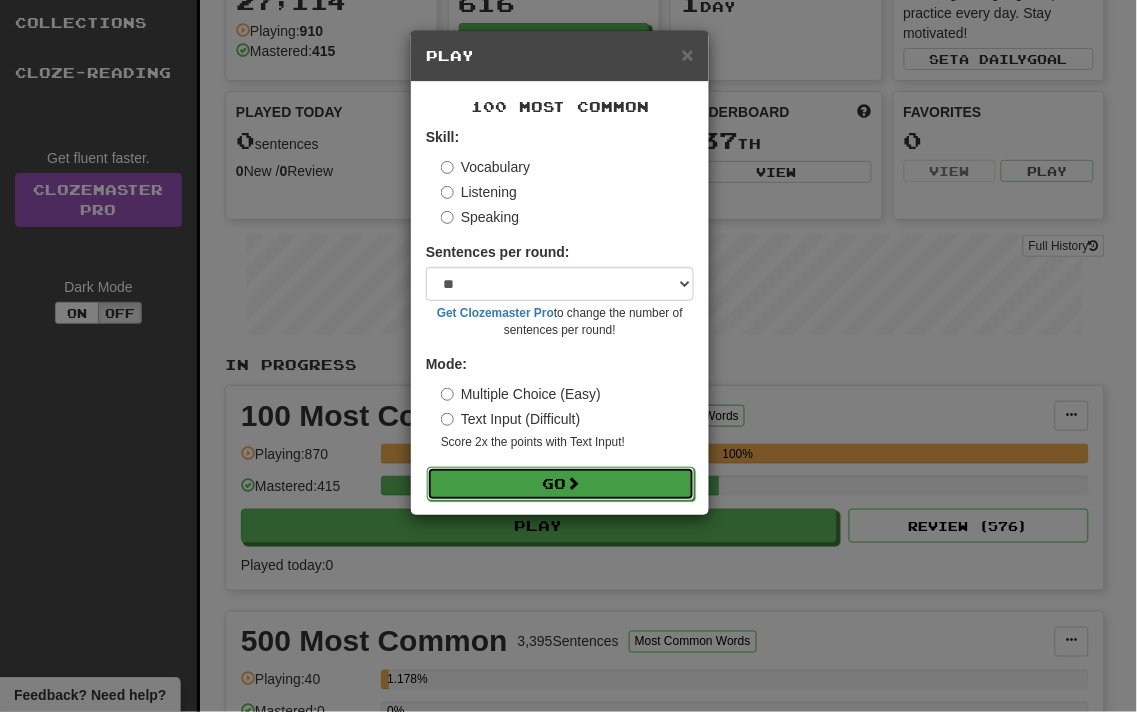 click on "Go" at bounding box center [561, 484] 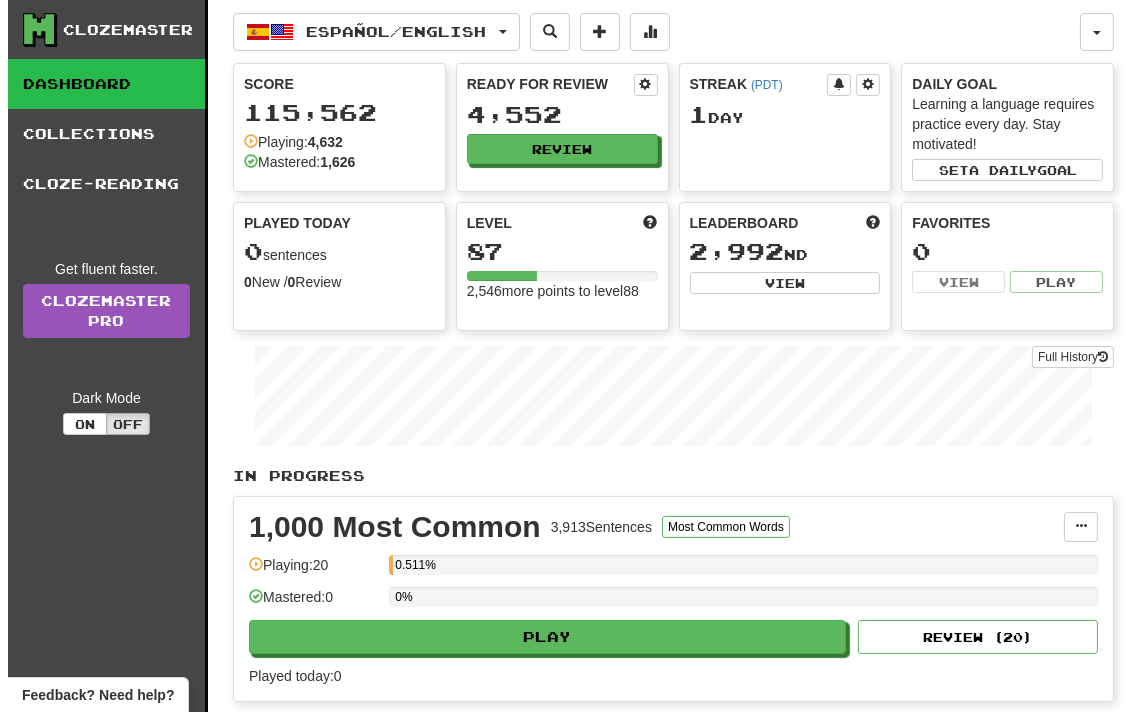 scroll, scrollTop: 444, scrollLeft: 0, axis: vertical 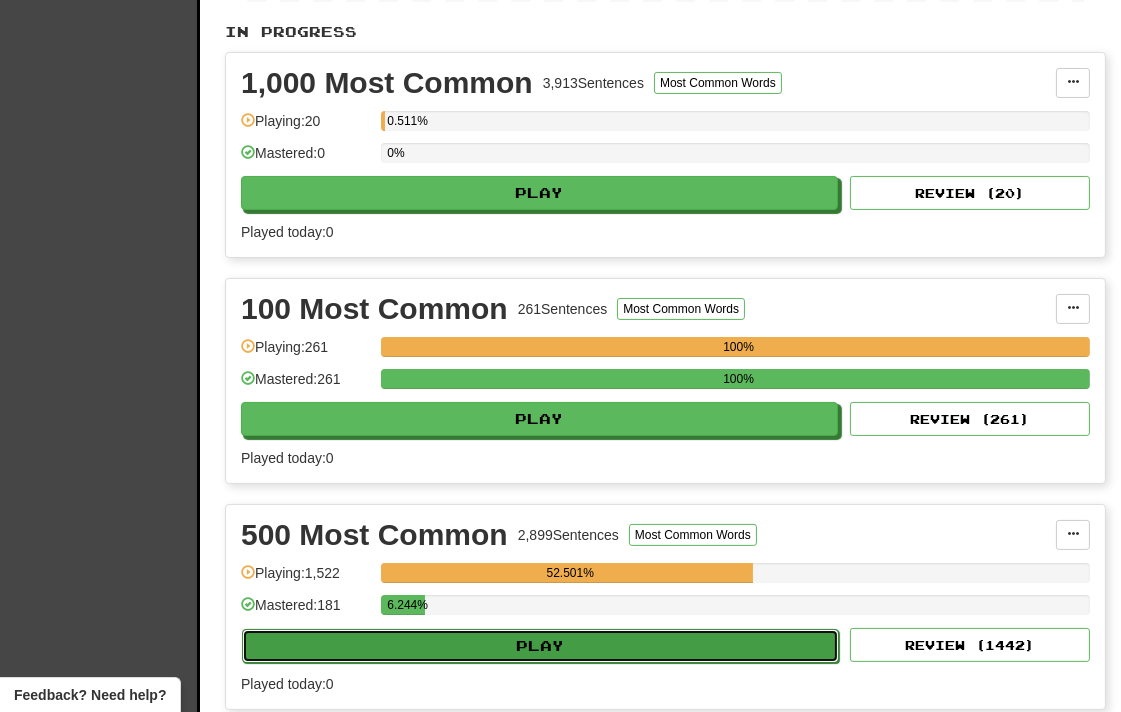 click on "Play" at bounding box center (540, 646) 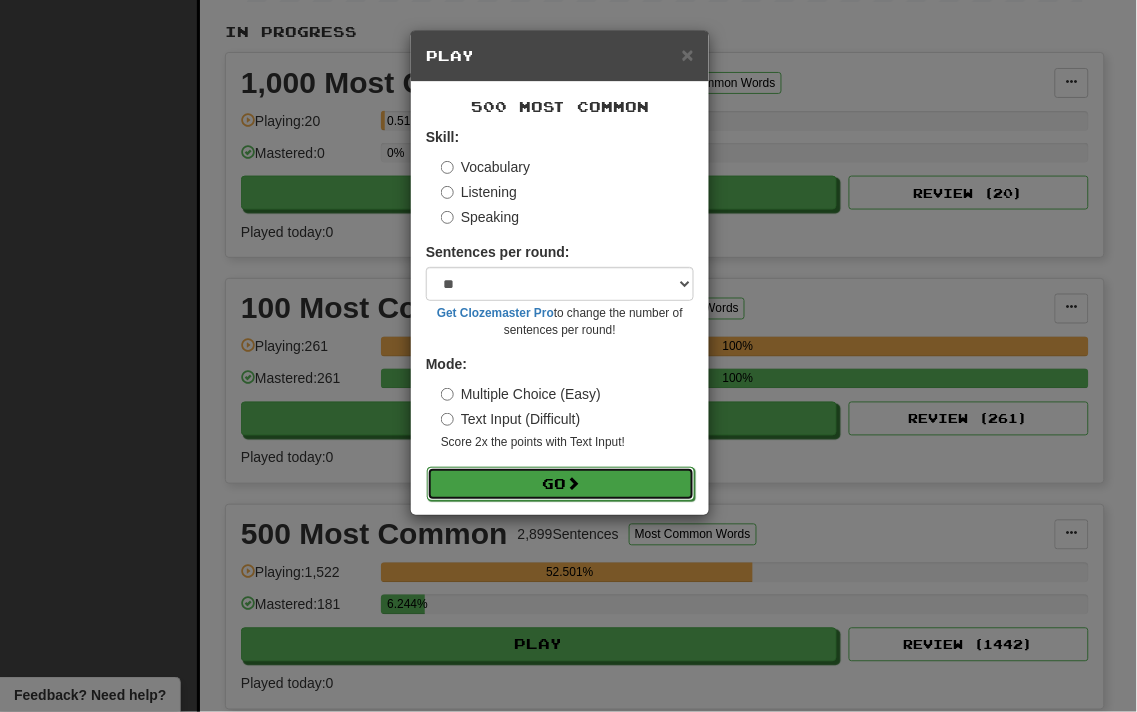 click on "Go" at bounding box center (561, 484) 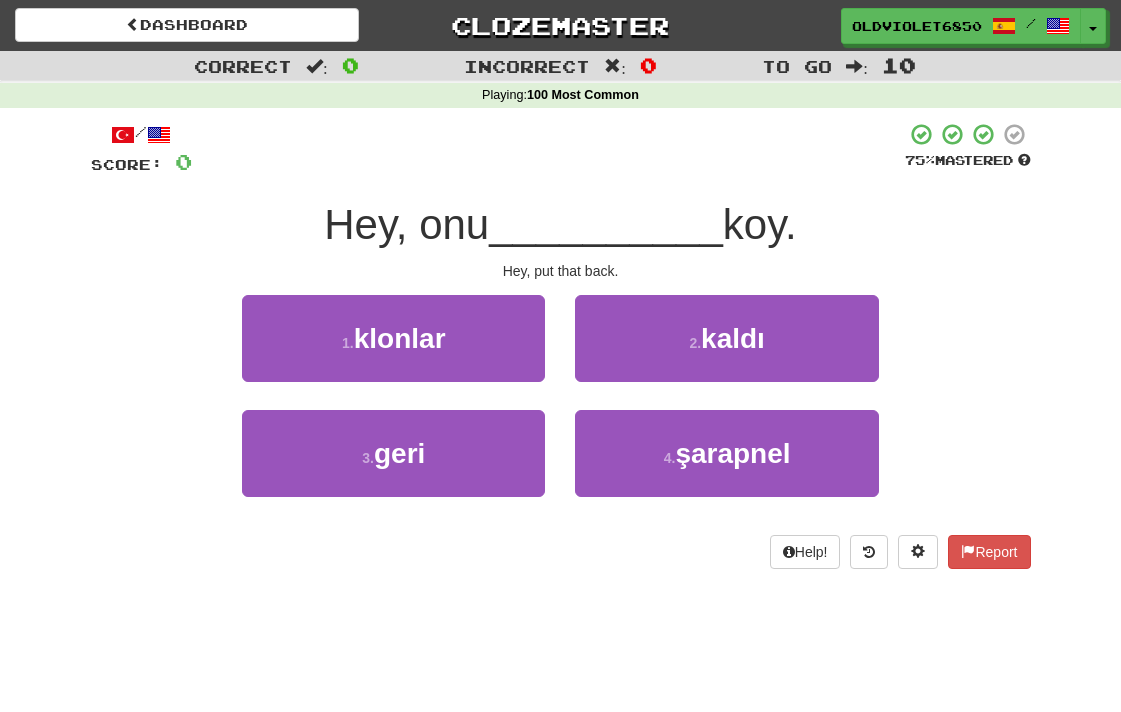 scroll, scrollTop: 0, scrollLeft: 0, axis: both 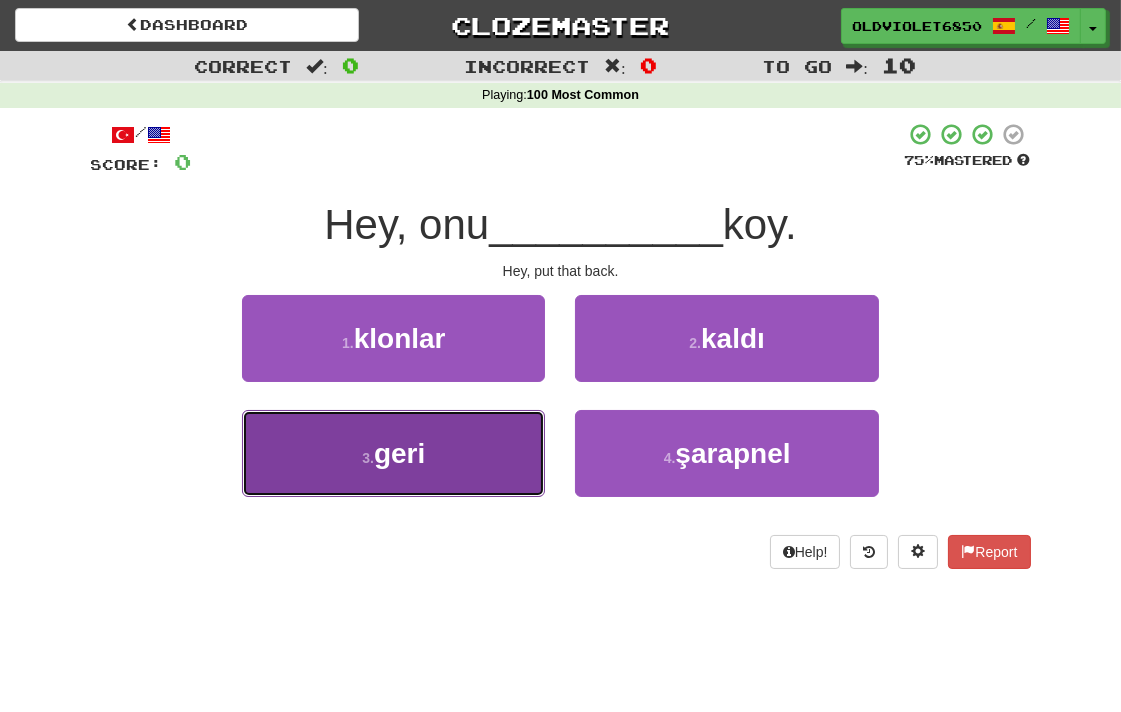 click on "geri" at bounding box center (399, 453) 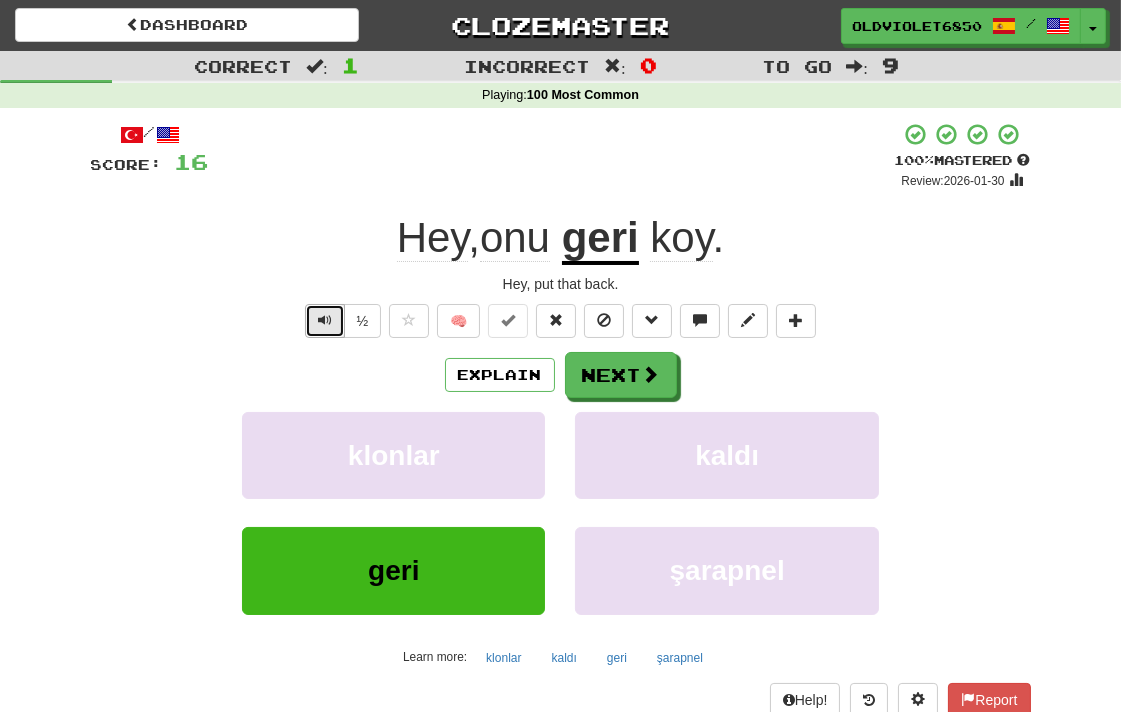 click at bounding box center (325, 320) 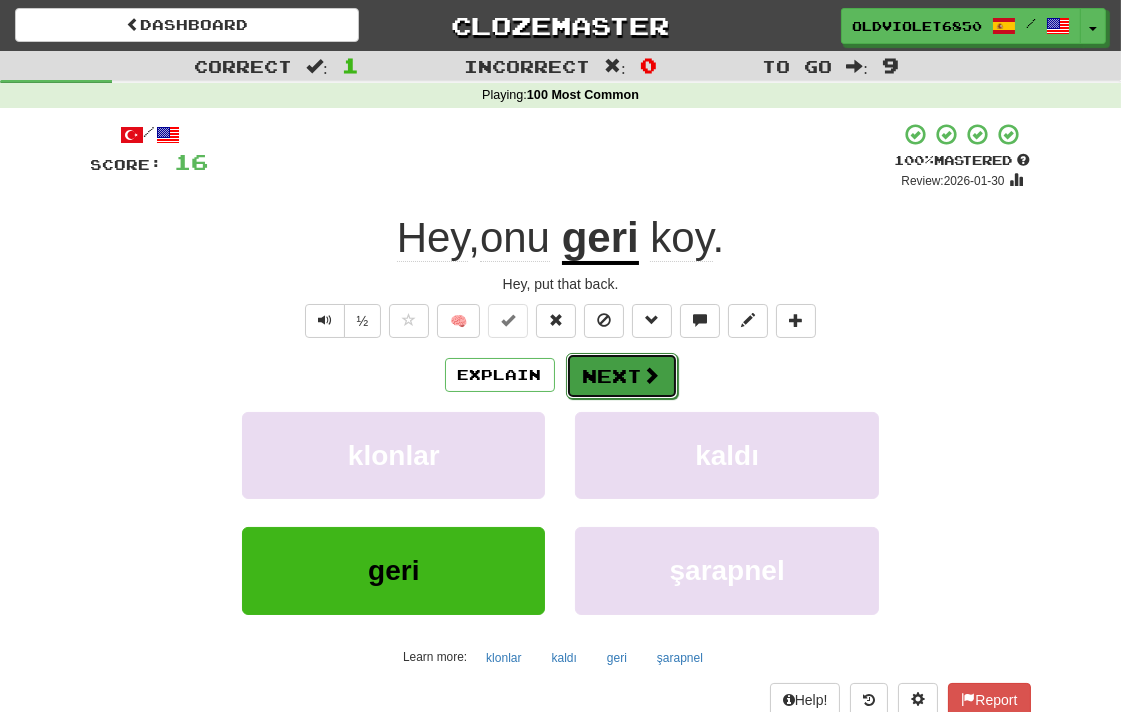 click on "Next" at bounding box center (622, 376) 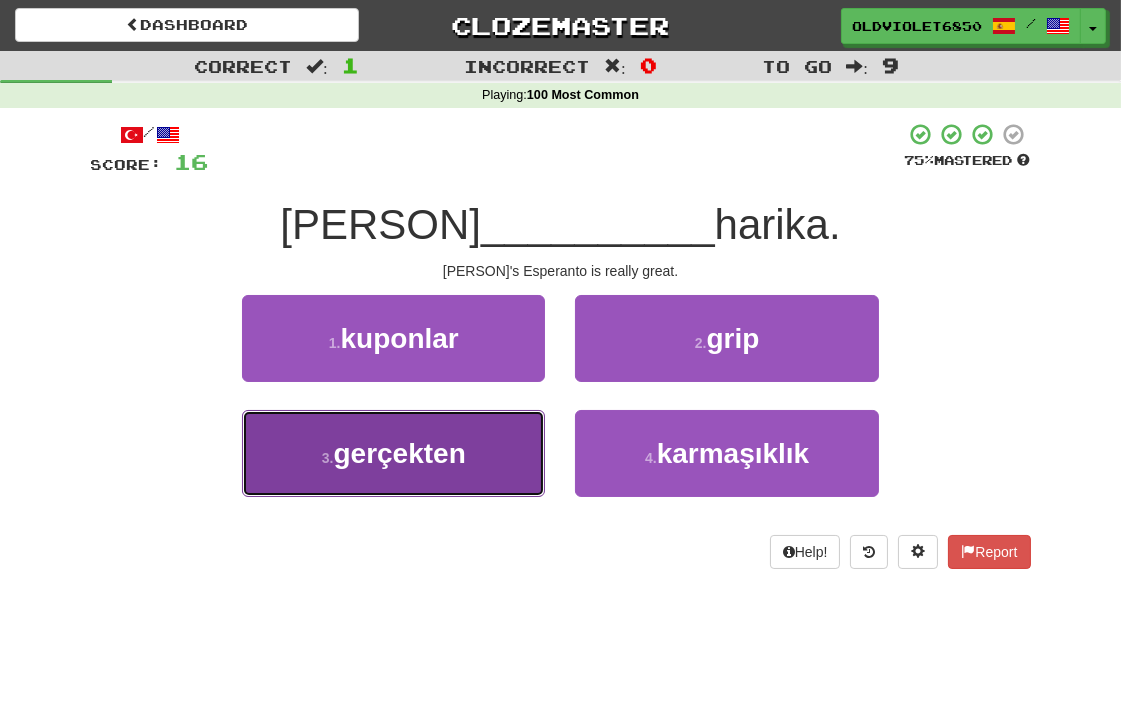 click on "3 .  gerçekten" at bounding box center (393, 453) 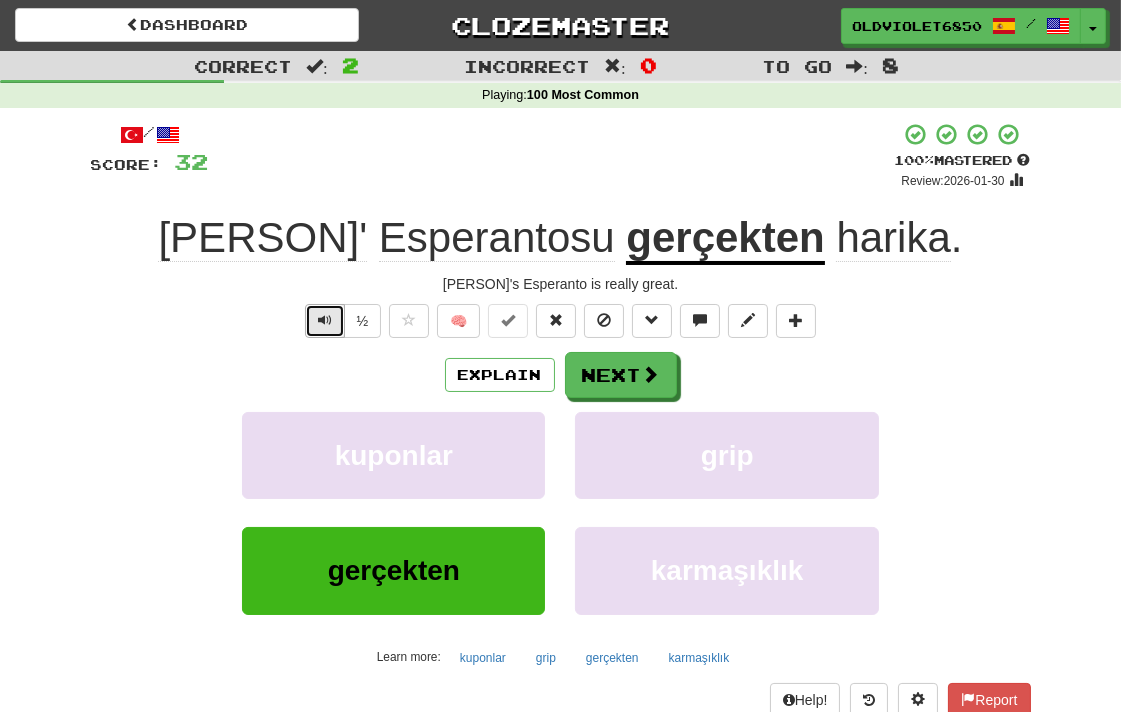 click at bounding box center (325, 320) 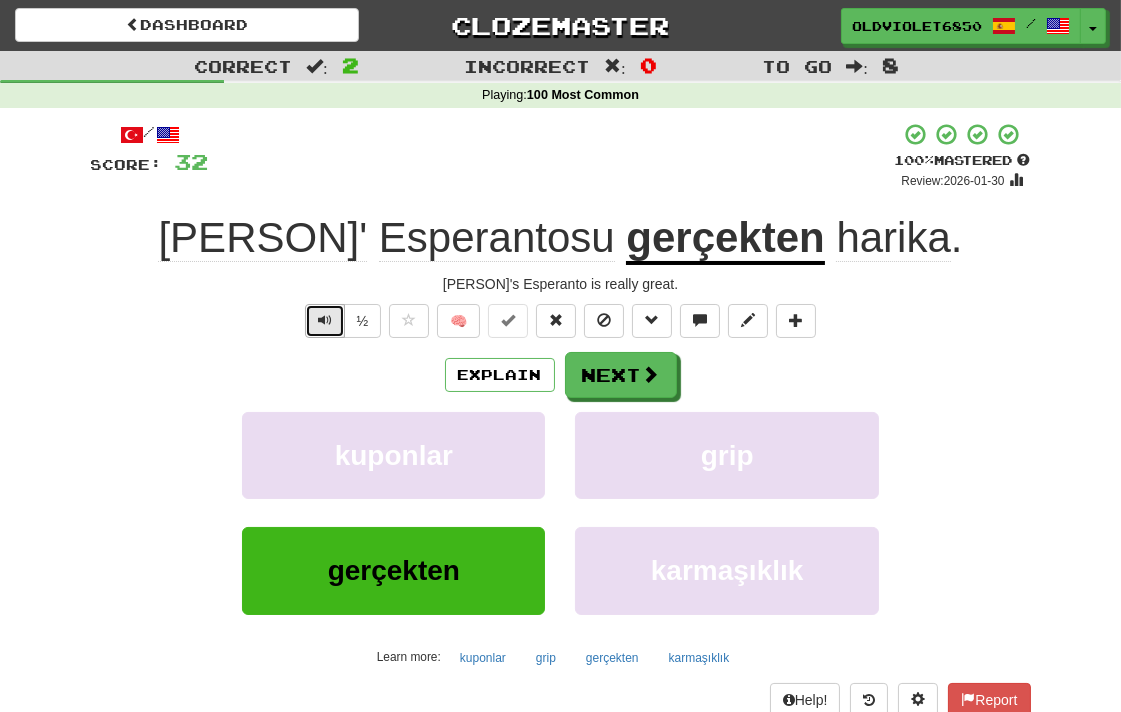 click at bounding box center [325, 320] 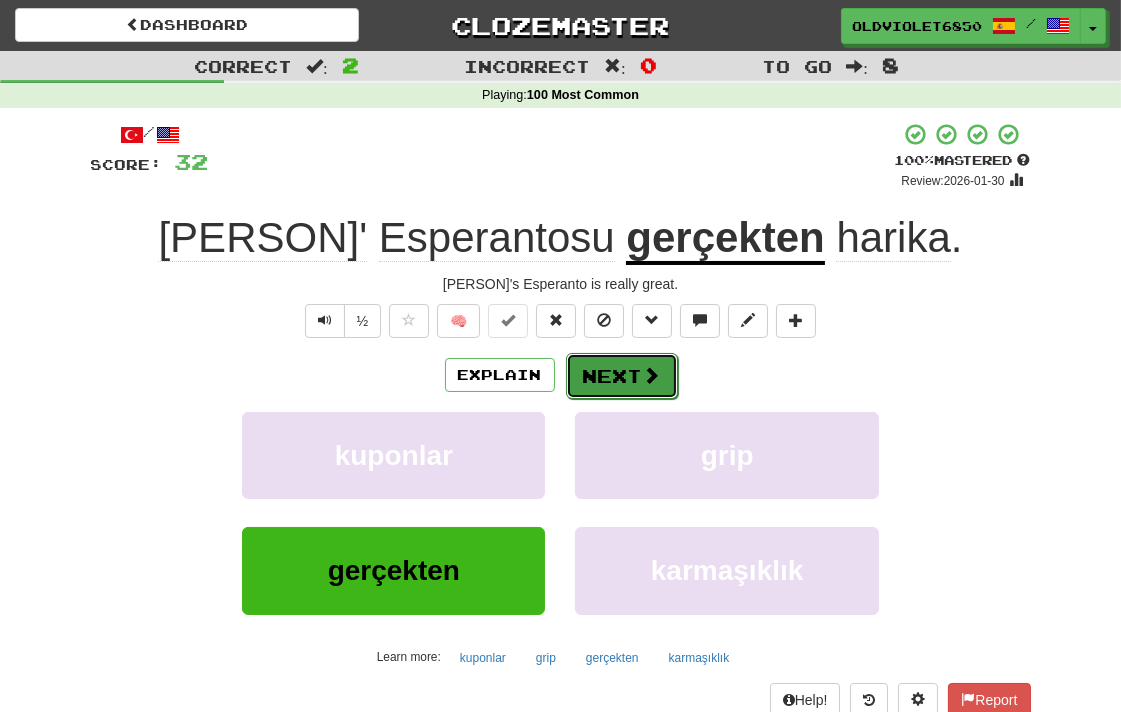 click on "Next" at bounding box center [622, 376] 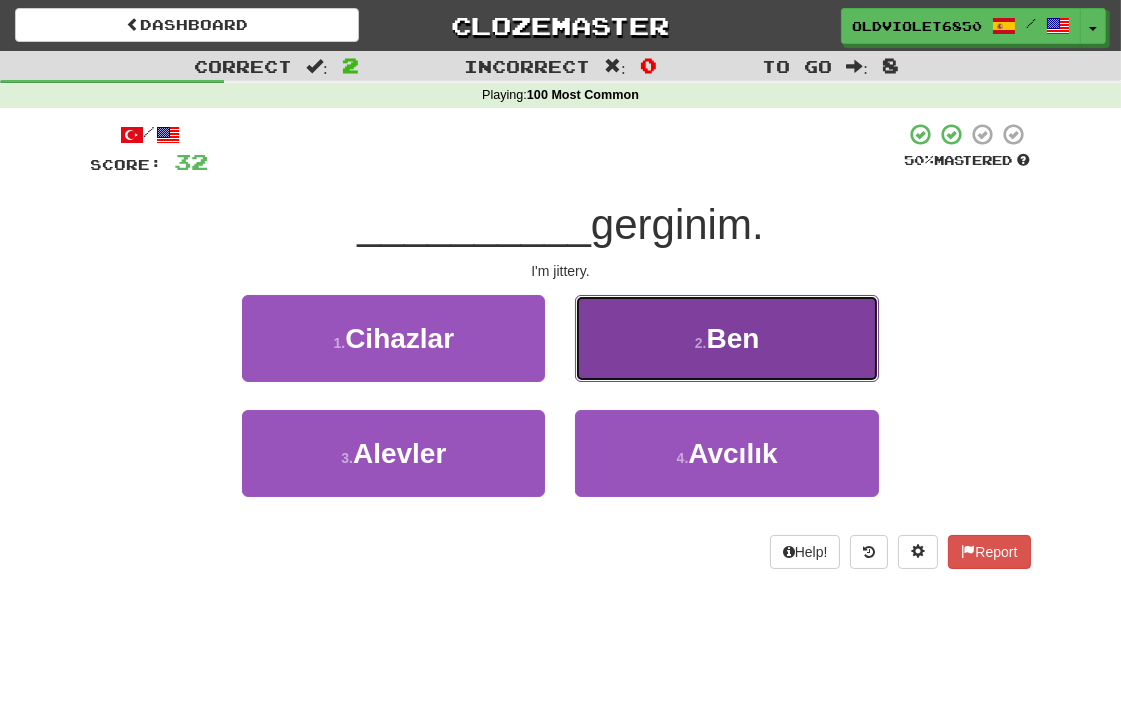 click on "Ben" at bounding box center [733, 338] 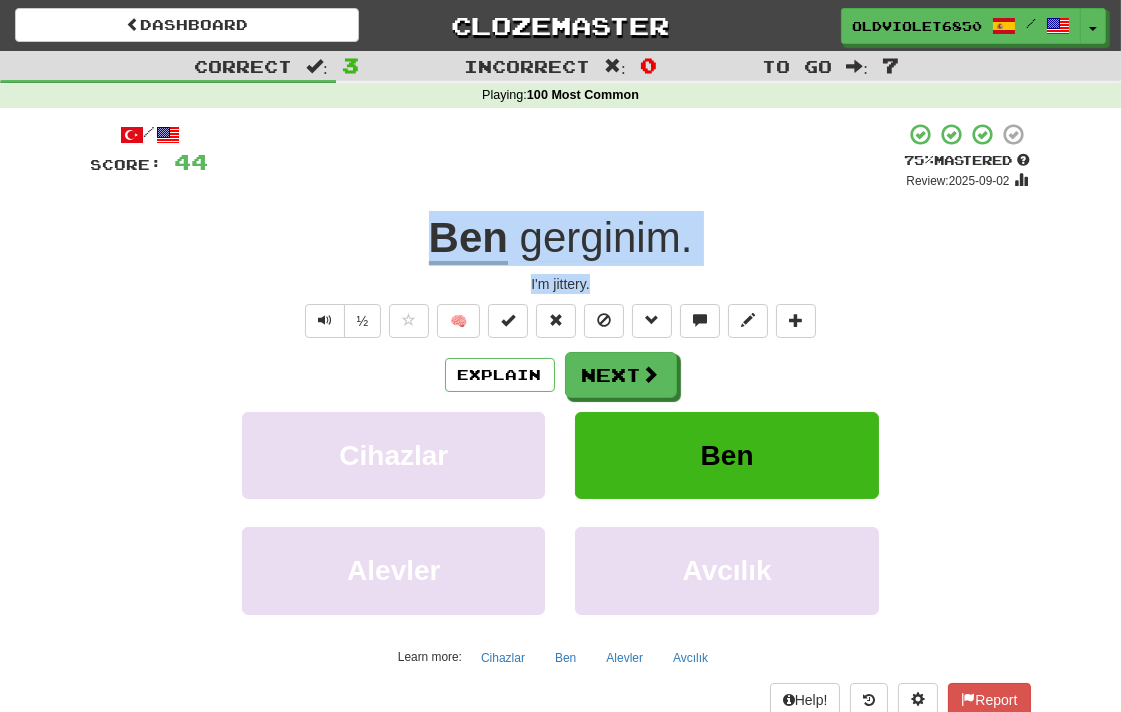 drag, startPoint x: 620, startPoint y: 280, endPoint x: 433, endPoint y: 257, distance: 188.40913 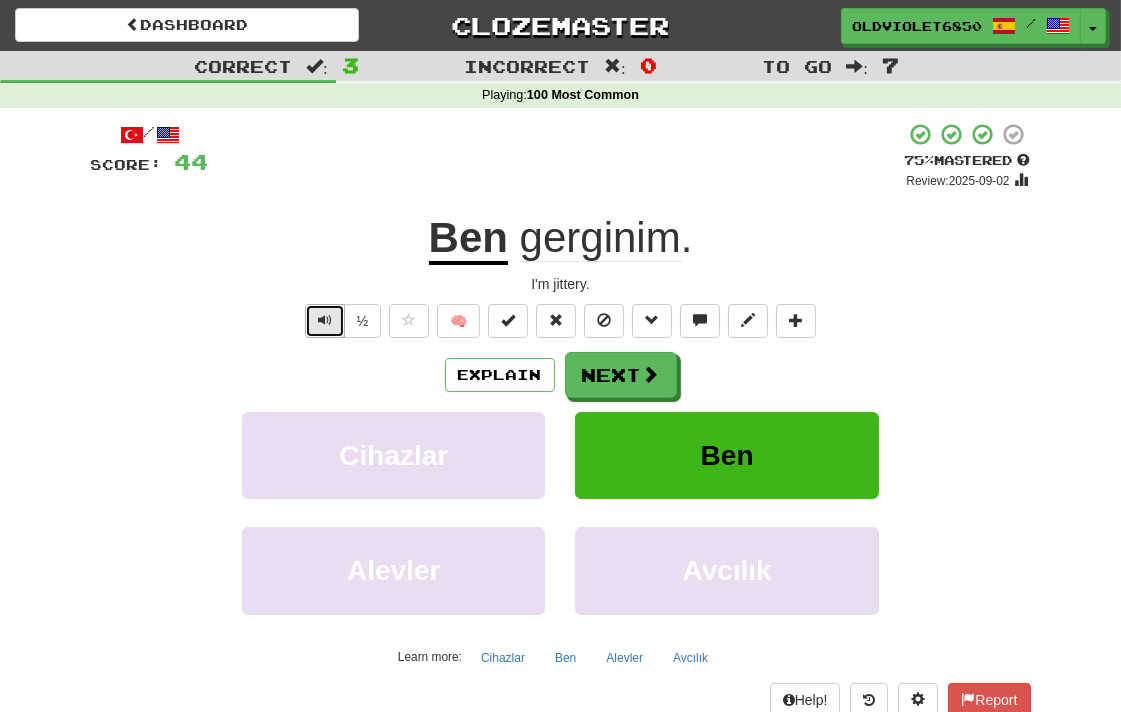 click at bounding box center [325, 320] 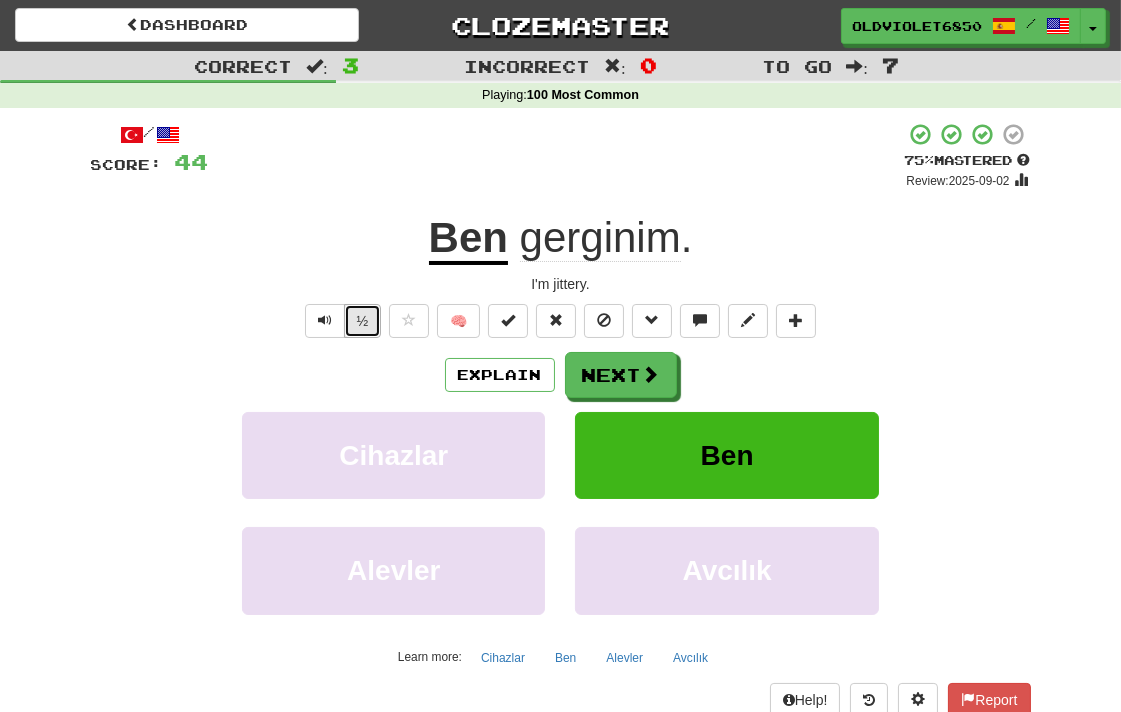 click on "½" at bounding box center [363, 321] 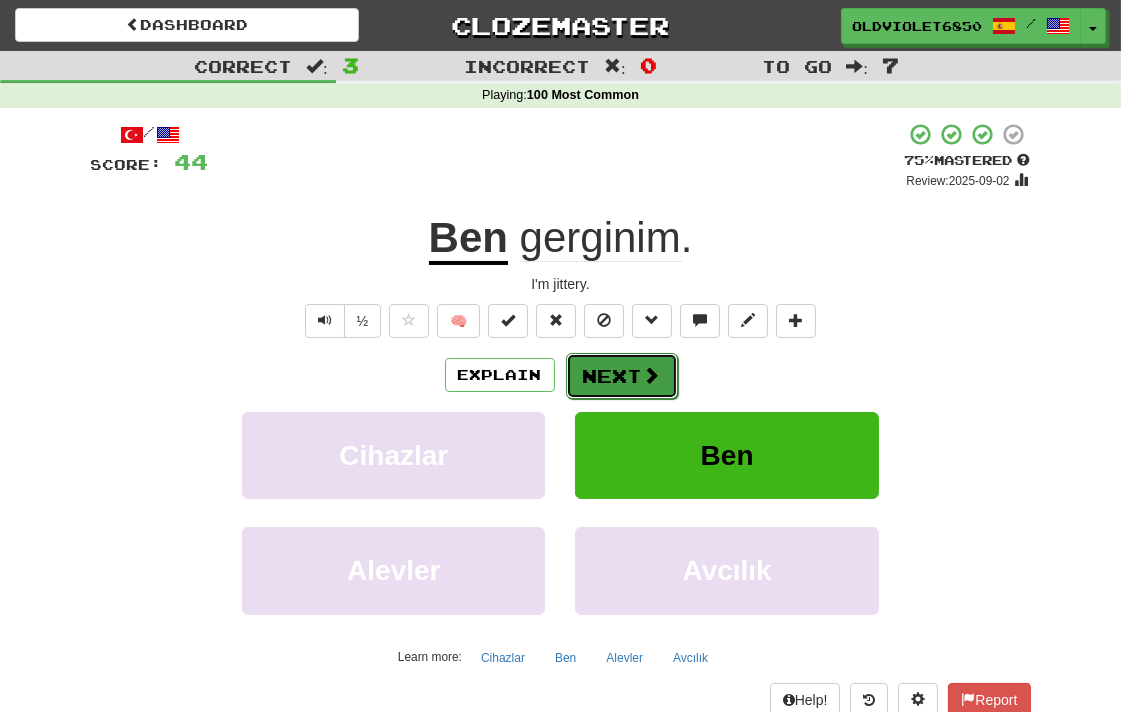 click on "Next" at bounding box center (622, 376) 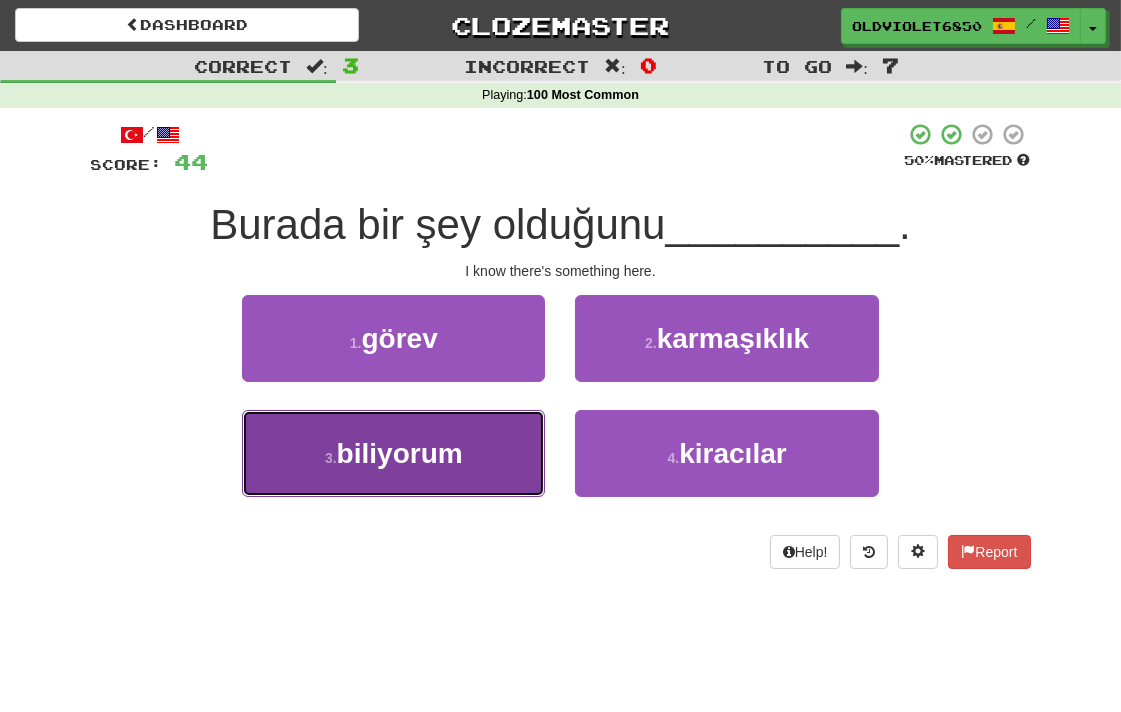 click on "3 .  biliyorum" at bounding box center (393, 453) 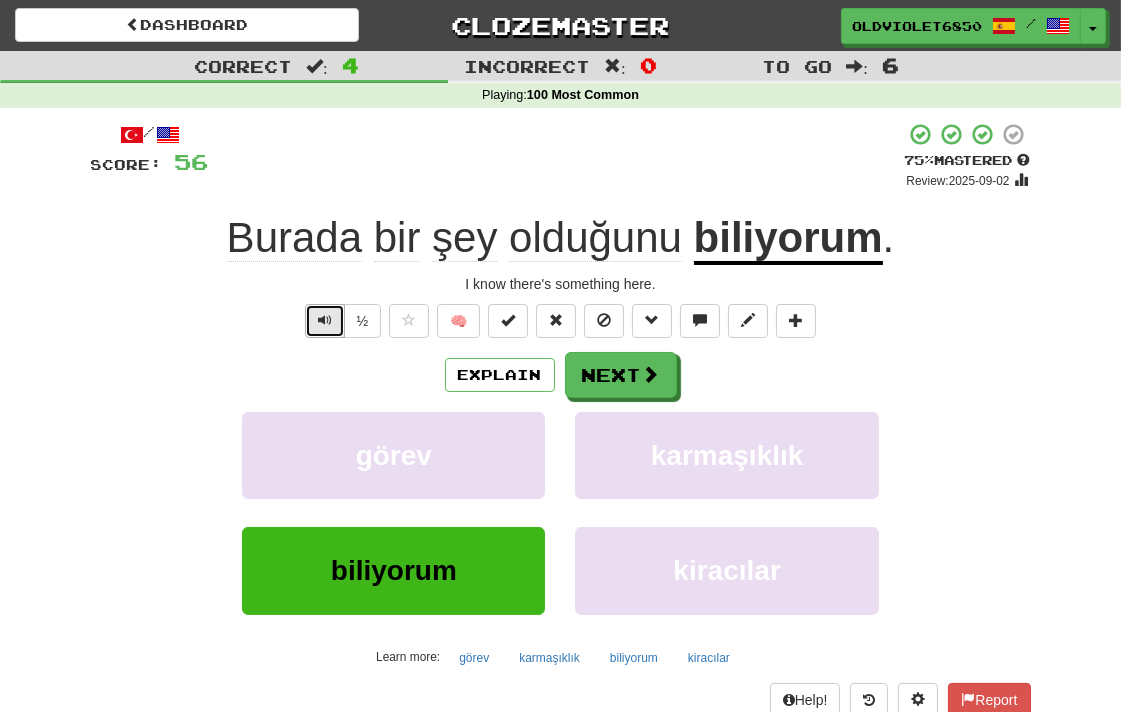 click at bounding box center (325, 321) 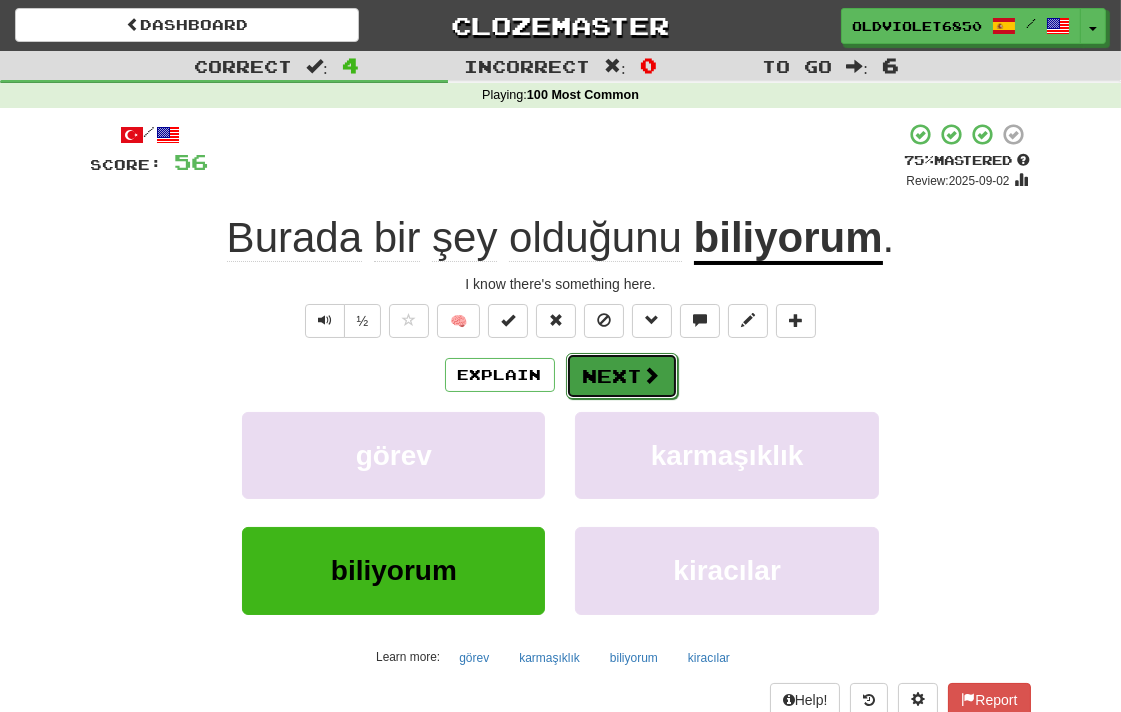 click on "Next" at bounding box center [622, 376] 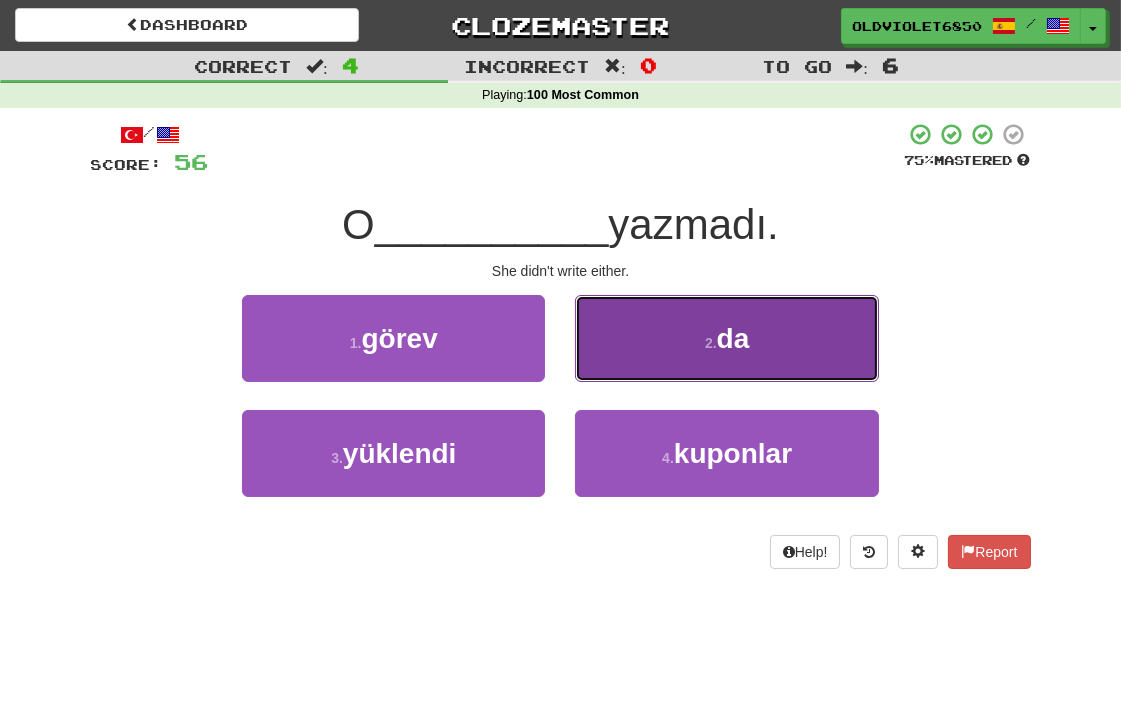 click on "2 ." at bounding box center [711, 343] 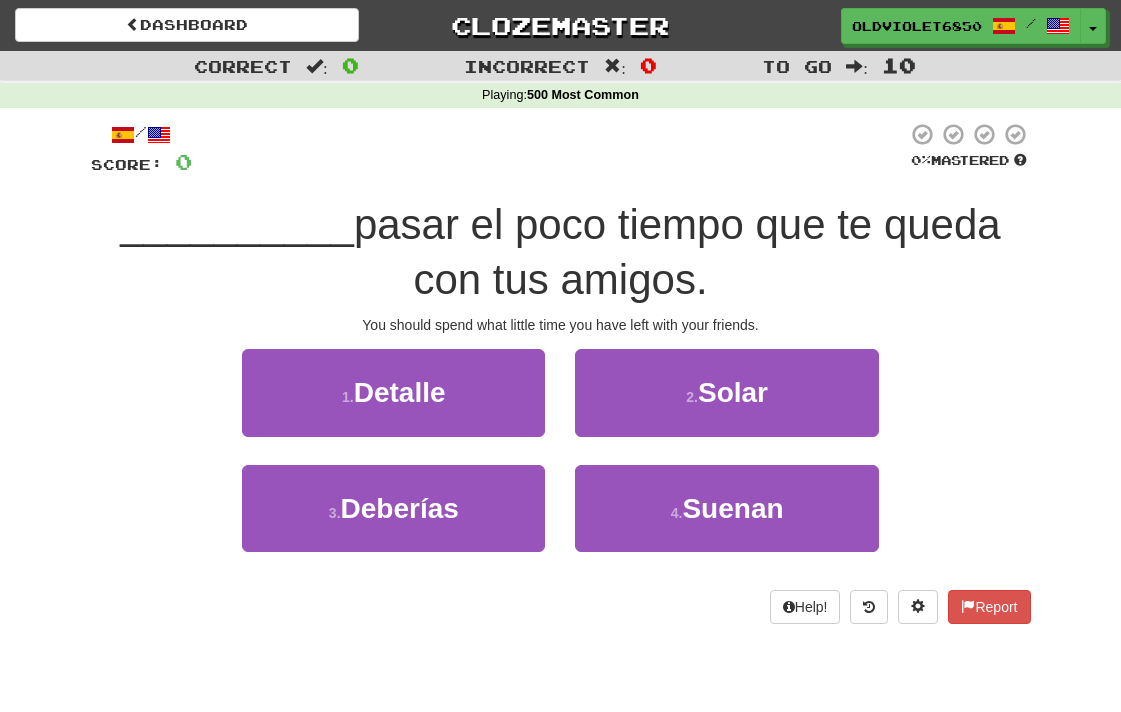 scroll, scrollTop: 0, scrollLeft: 0, axis: both 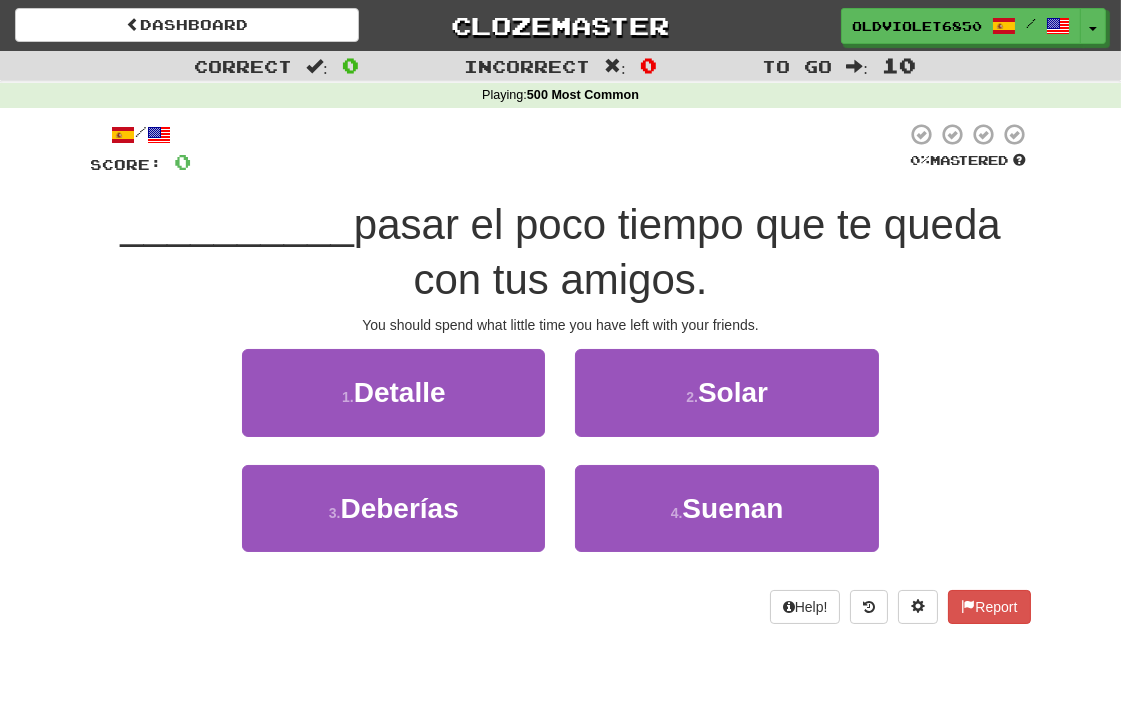 click on "Correct   :   0 Incorrect   :   0 To go   :   10 Playing :  500 Most Common  /  Score:   0 0 %  Mastered __________  pasar el poco tiempo que te queda con tus amigos. You should spend what little time you have left with your friends. 1 .  Detalle 2 .  Solar 3 .  Deberías 4 .  Suenan  Help!  Report" at bounding box center [560, 351] 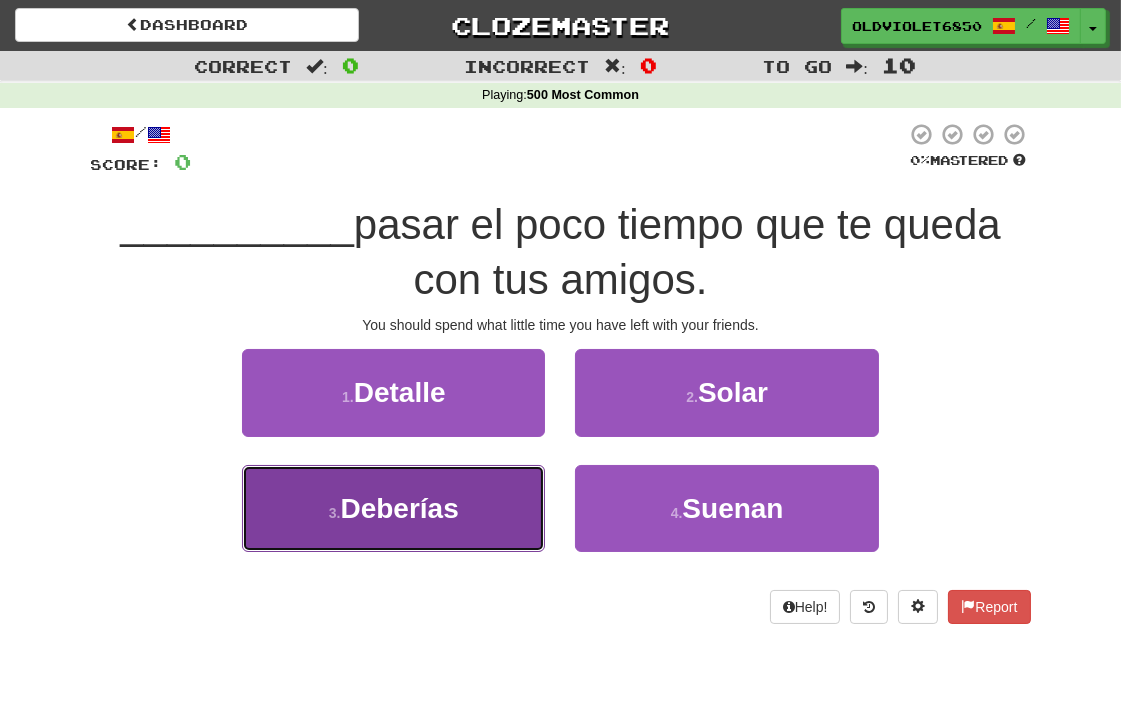 click on "Deberías" at bounding box center (400, 508) 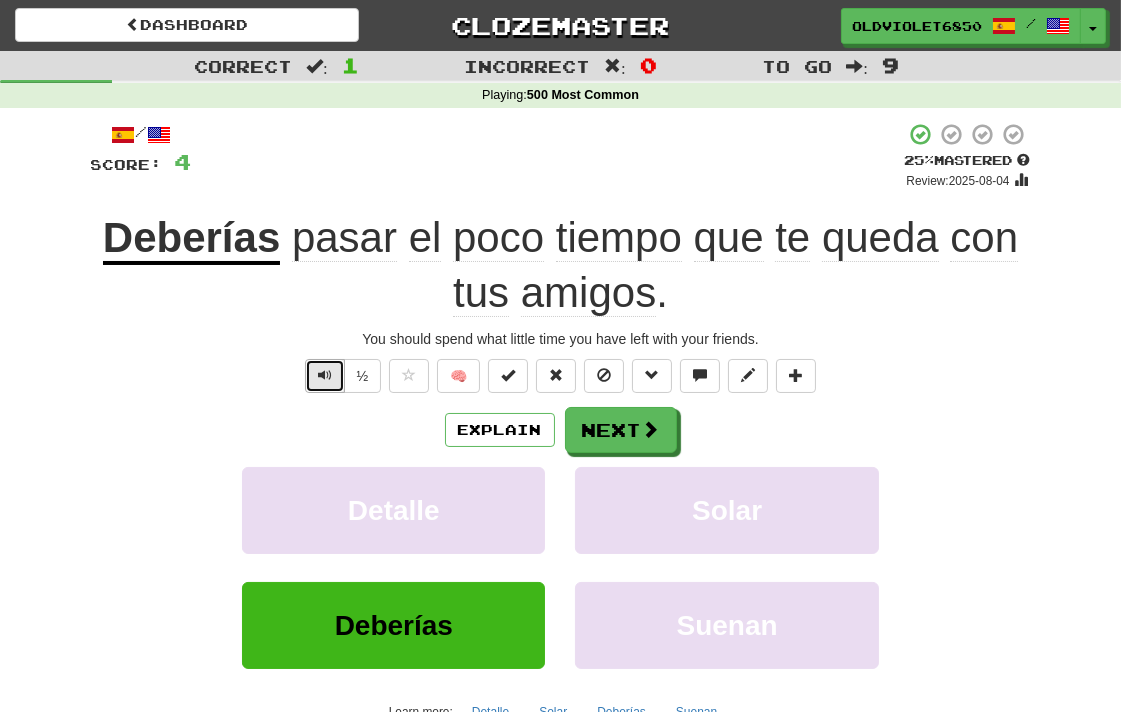 click at bounding box center (325, 375) 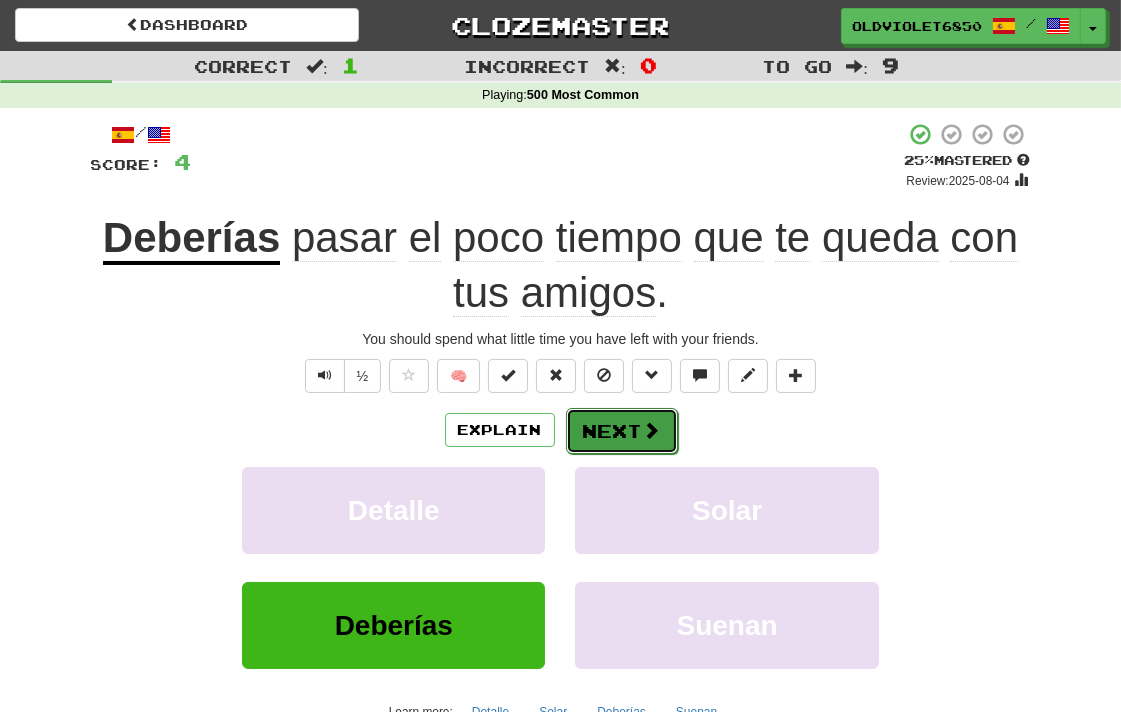 click on "Next" at bounding box center [622, 431] 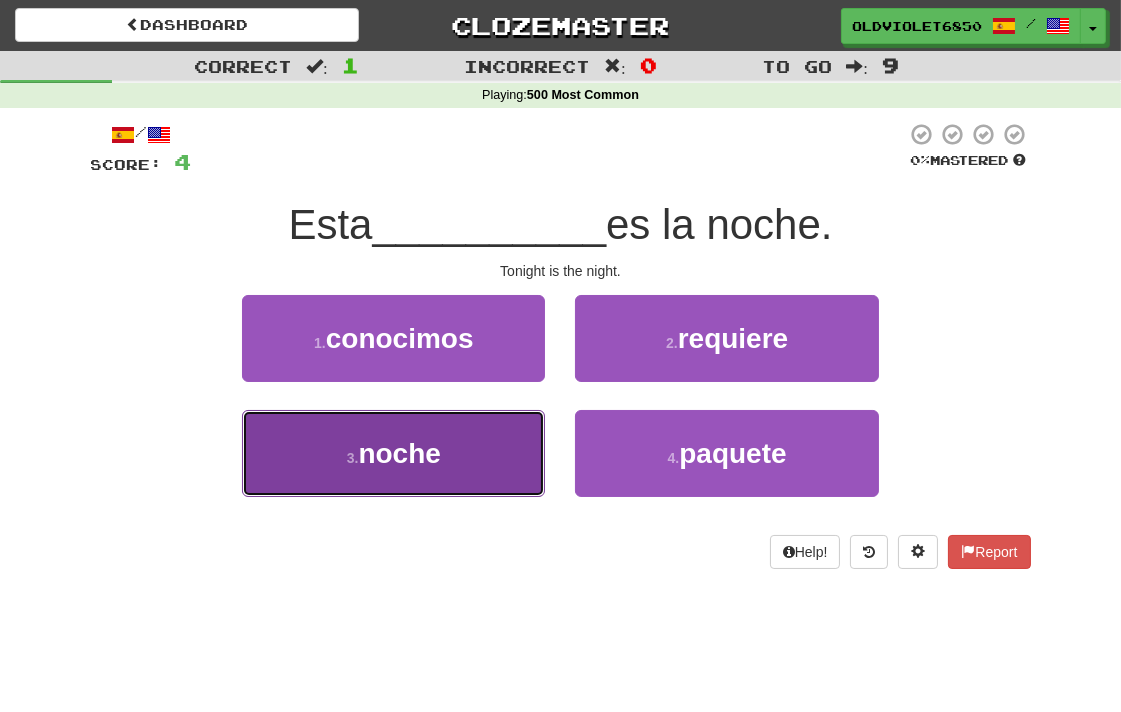 click on "noche" at bounding box center [399, 453] 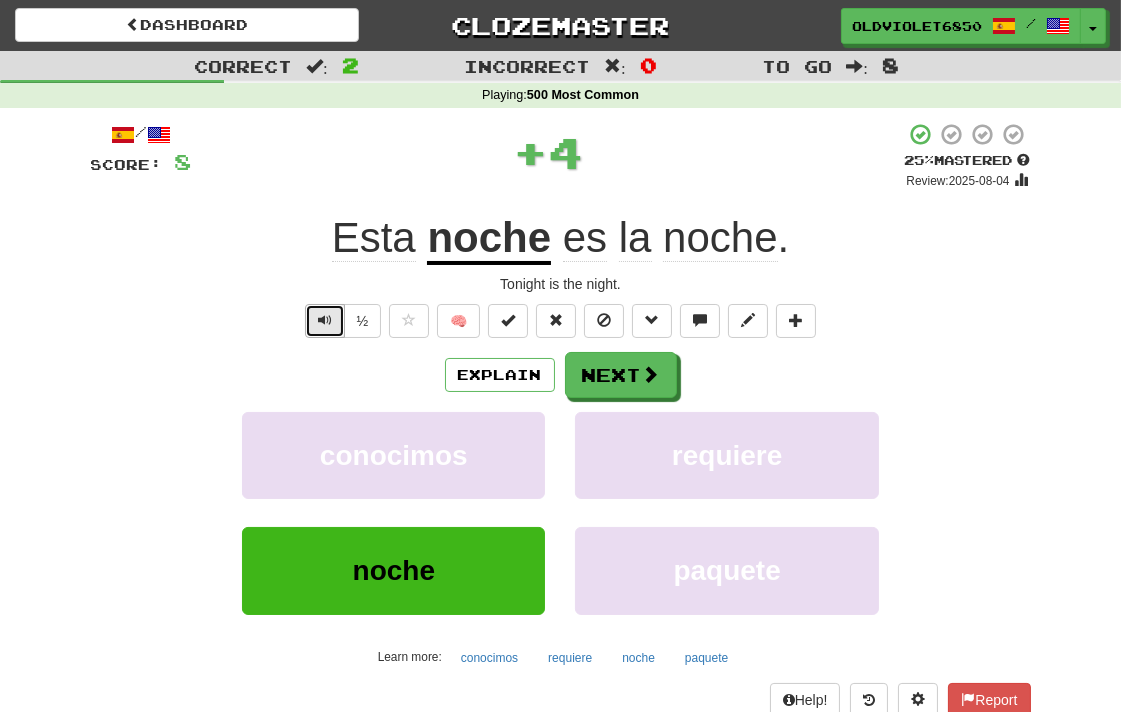 click at bounding box center [325, 321] 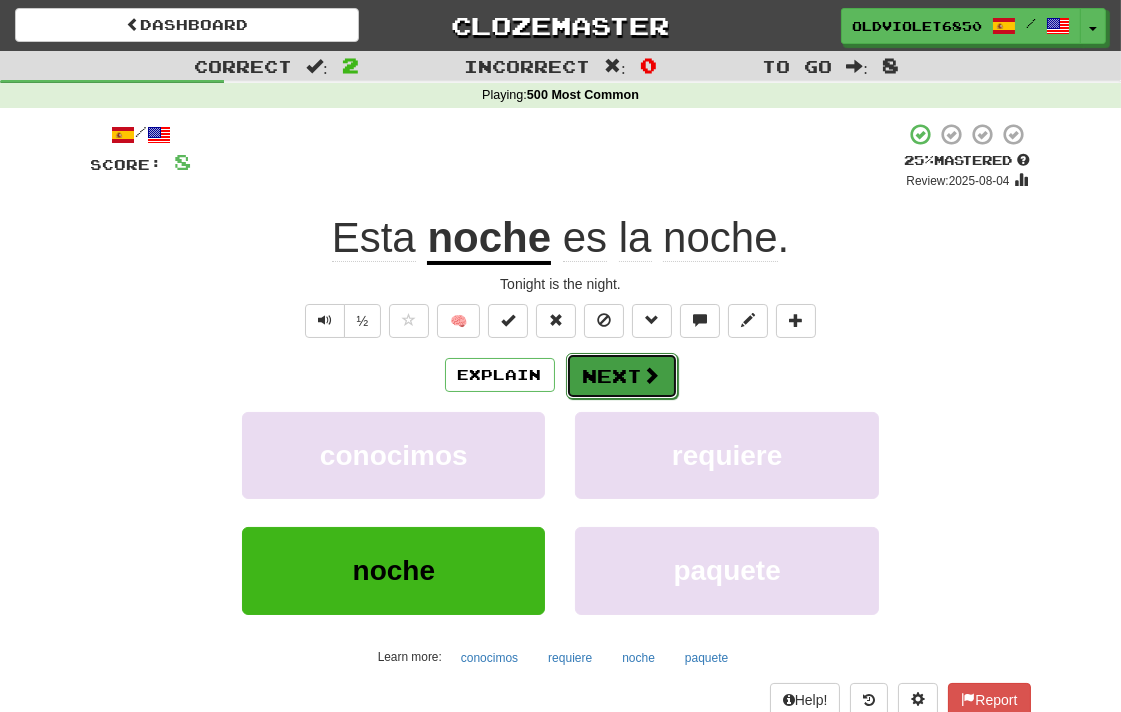 click on "Next" at bounding box center (622, 376) 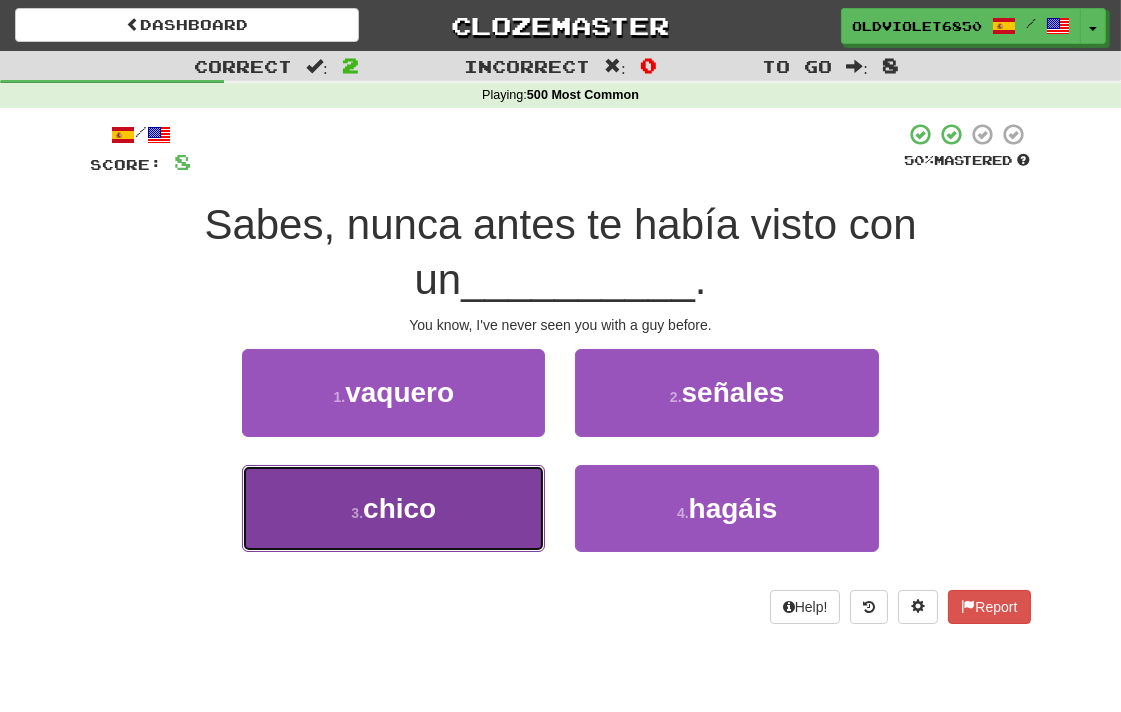 click on "chico" at bounding box center (399, 508) 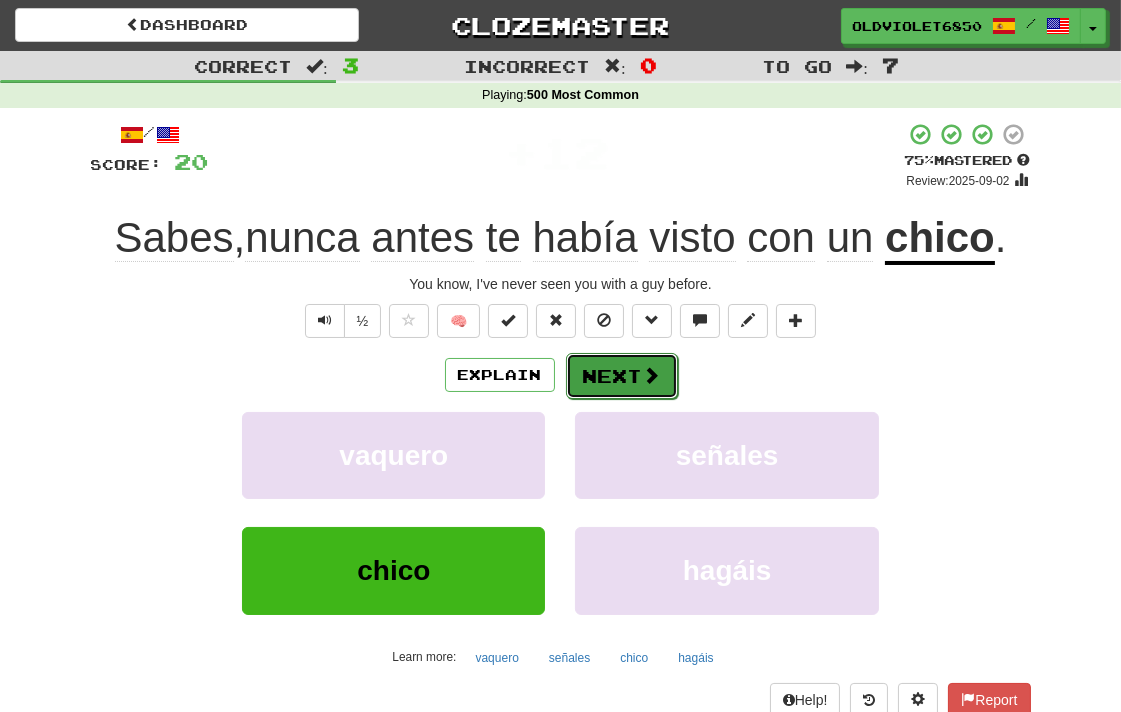 click at bounding box center [652, 375] 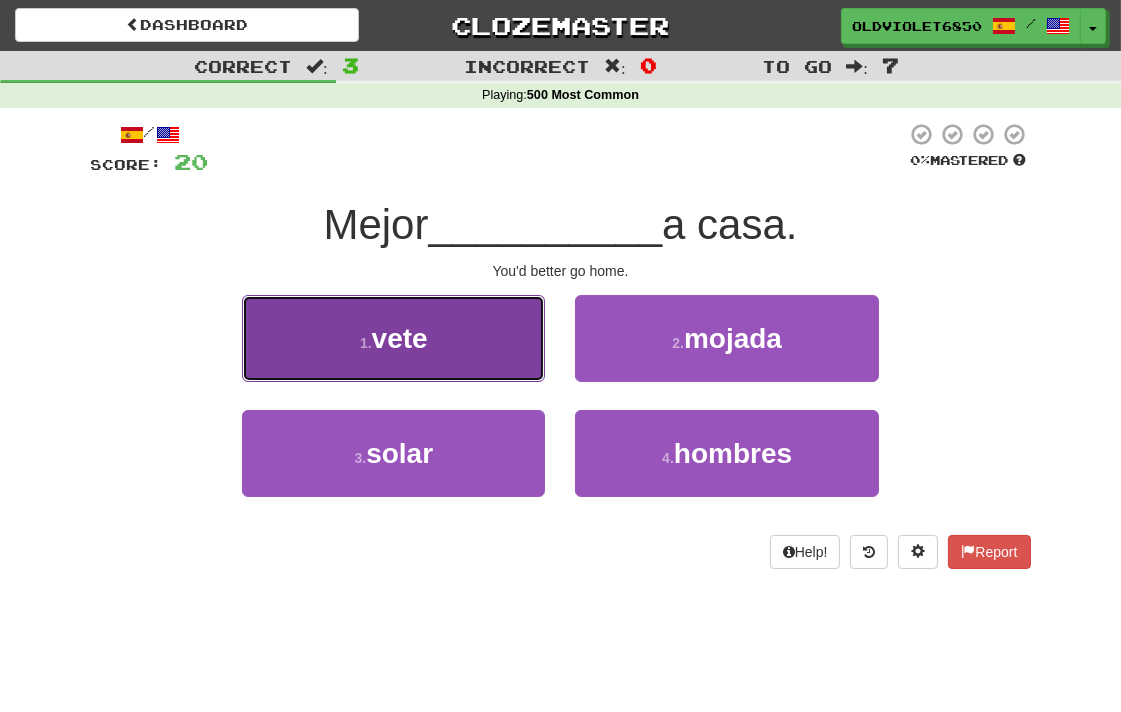 click on "1 .  vete" at bounding box center (393, 338) 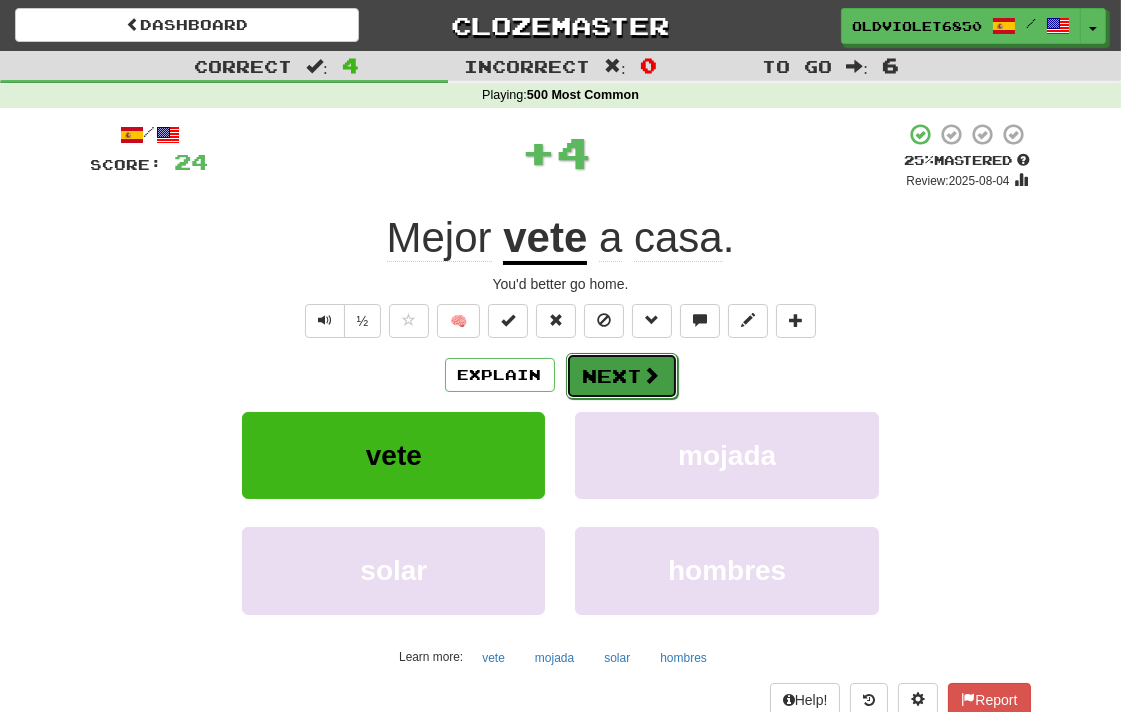 click on "Next" at bounding box center (622, 376) 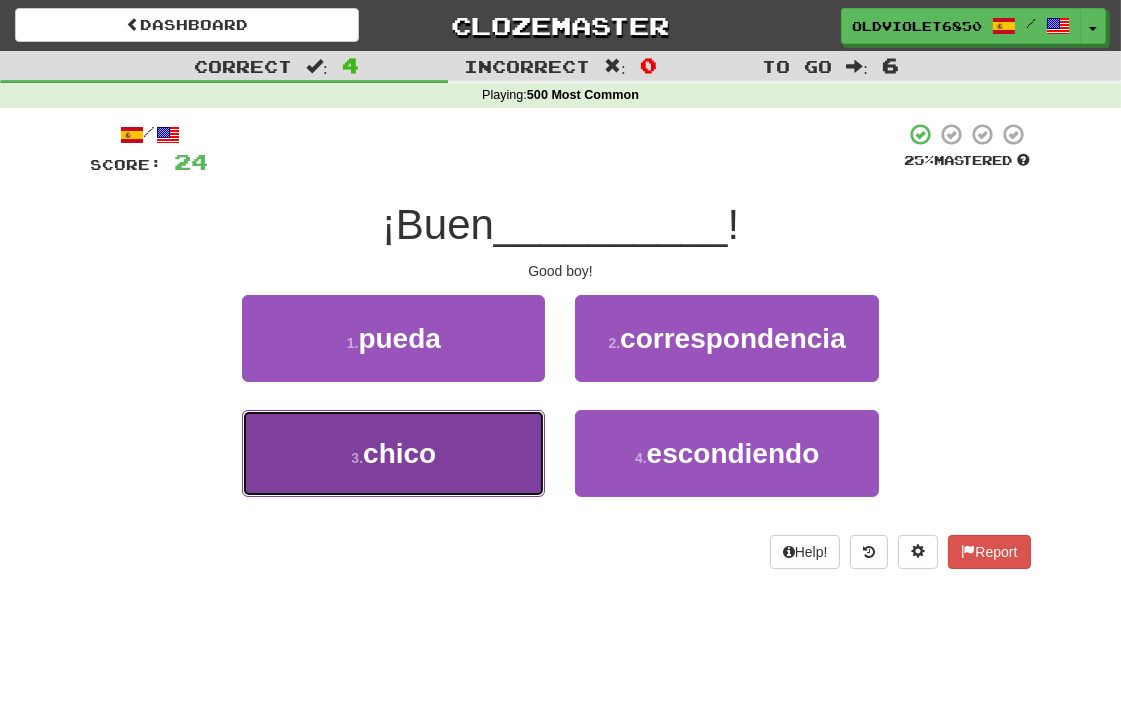 click on "3 .  chico" at bounding box center (393, 453) 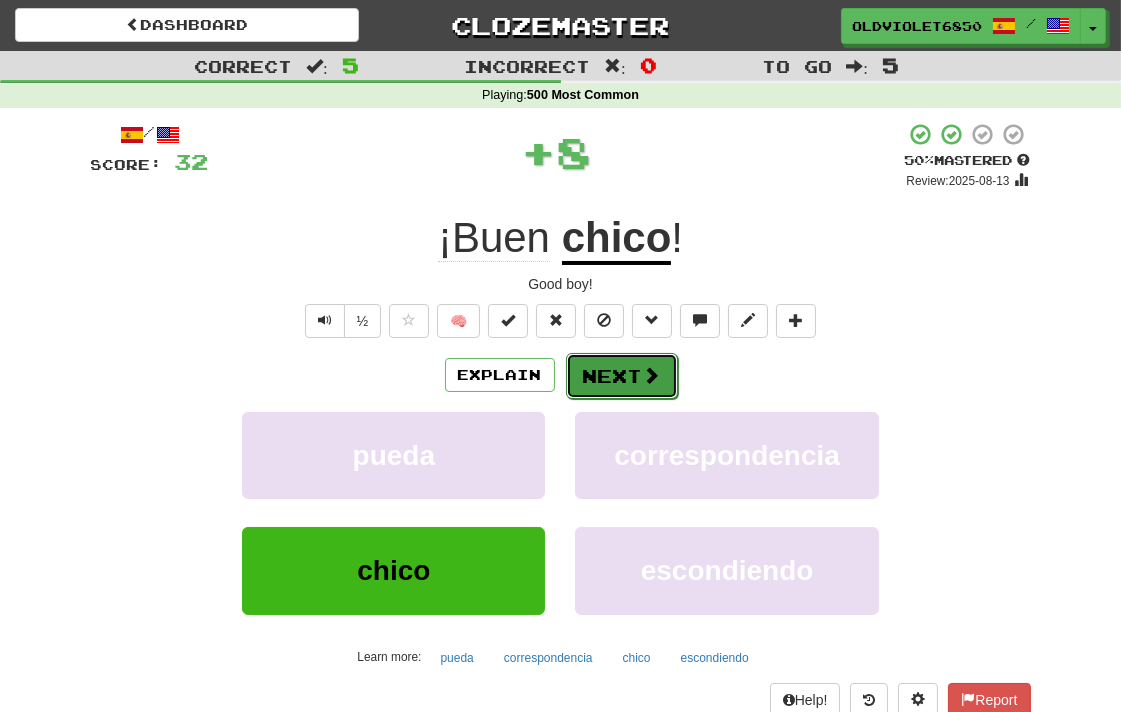click on "Next" at bounding box center (622, 376) 